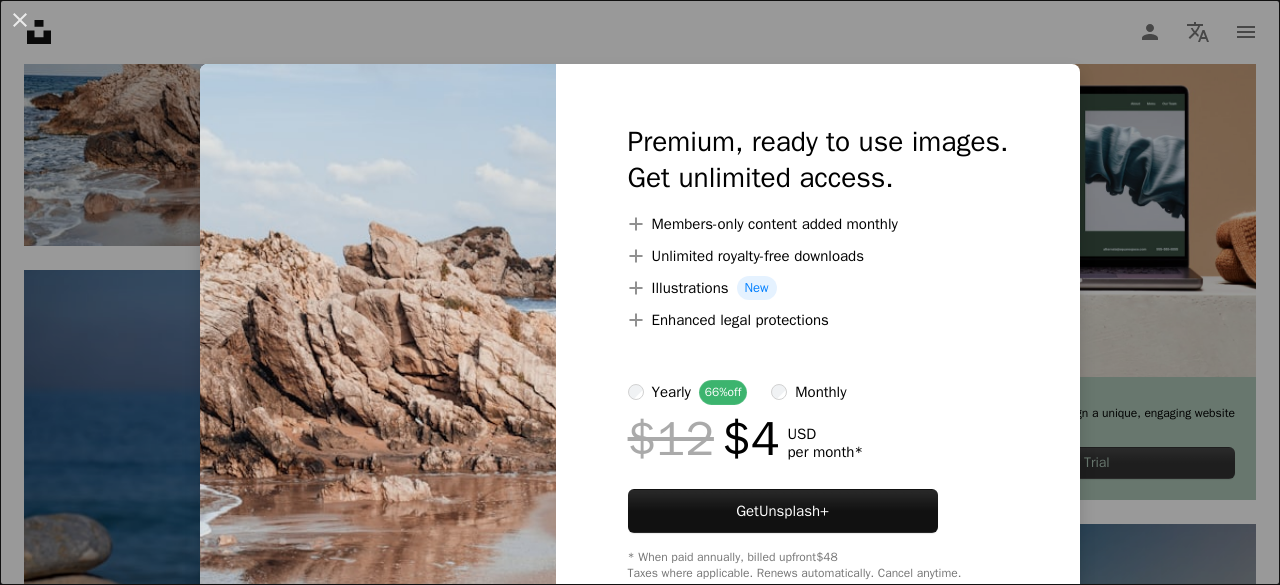 scroll, scrollTop: 569, scrollLeft: 0, axis: vertical 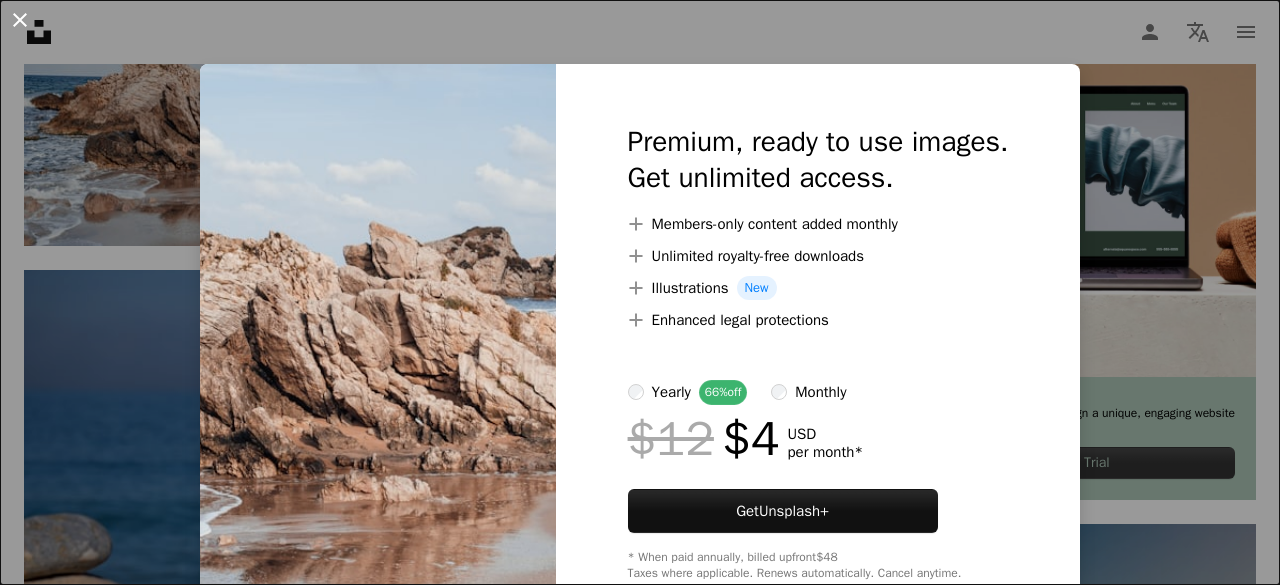 click on "An X shape" at bounding box center [20, 20] 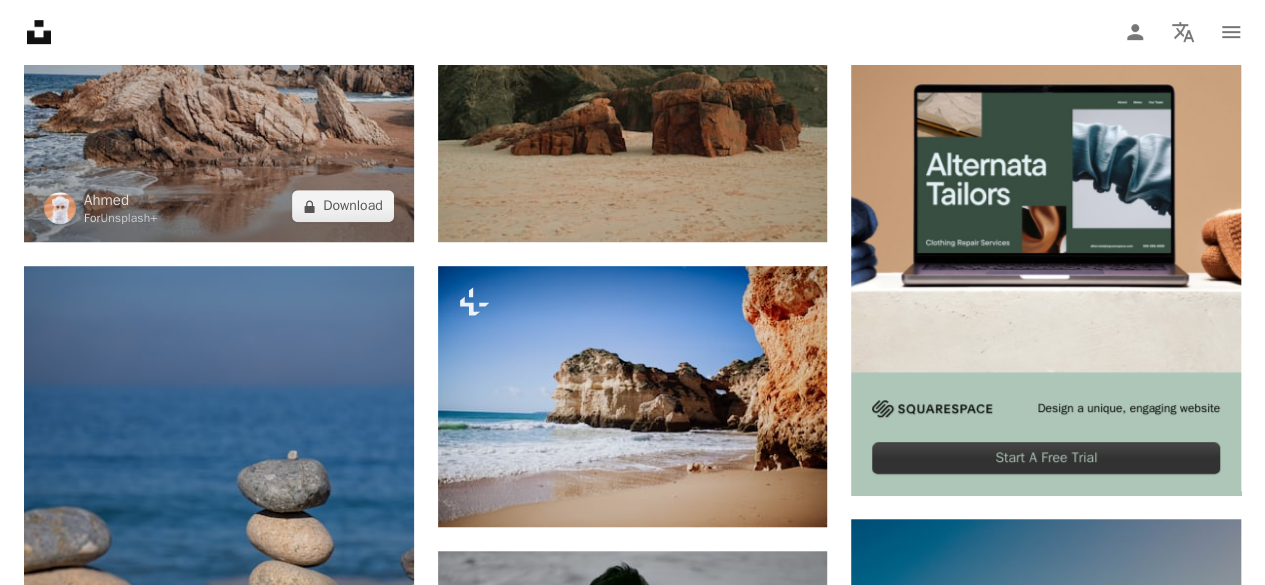 click at bounding box center [219, 112] 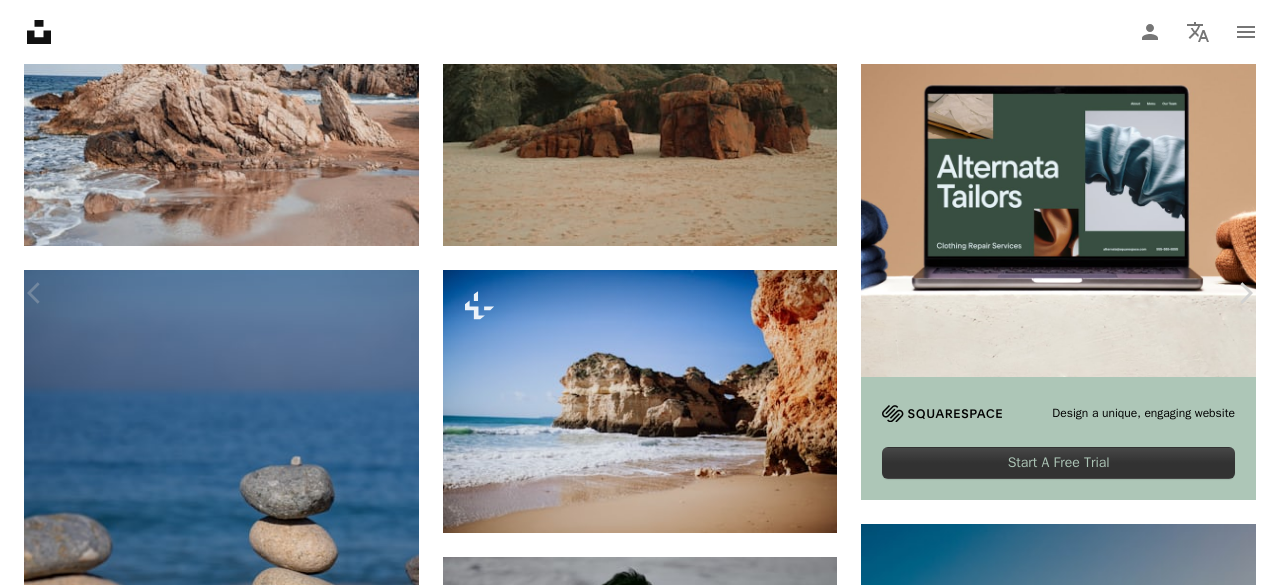 scroll, scrollTop: 4188, scrollLeft: 0, axis: vertical 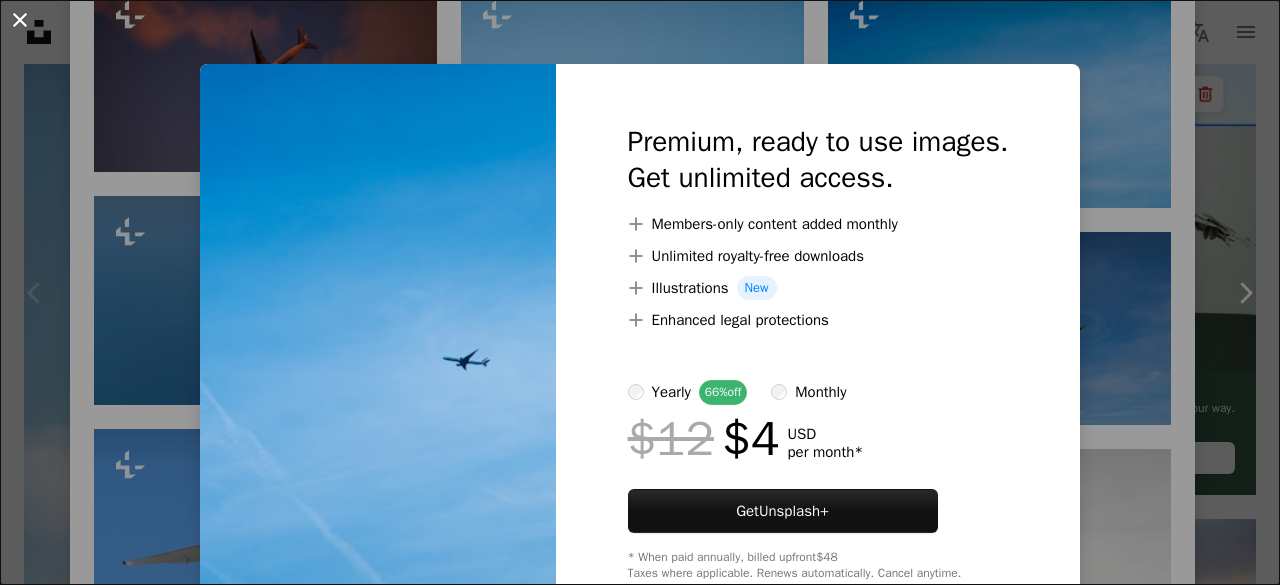 click on "An X shape" at bounding box center [20, 20] 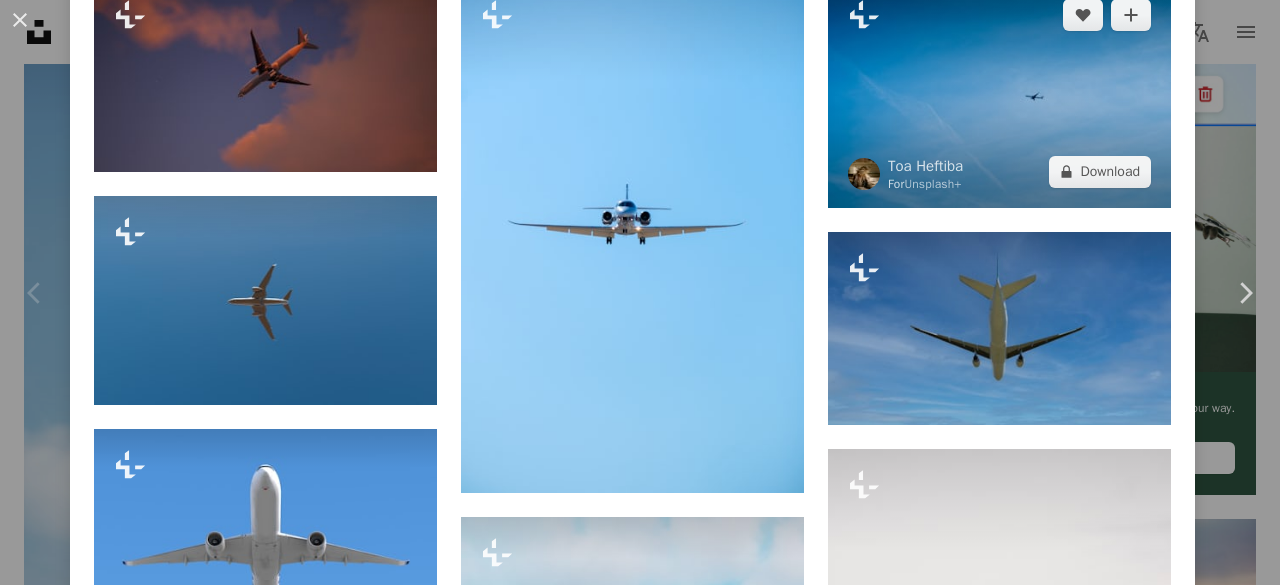 click at bounding box center [999, 93] 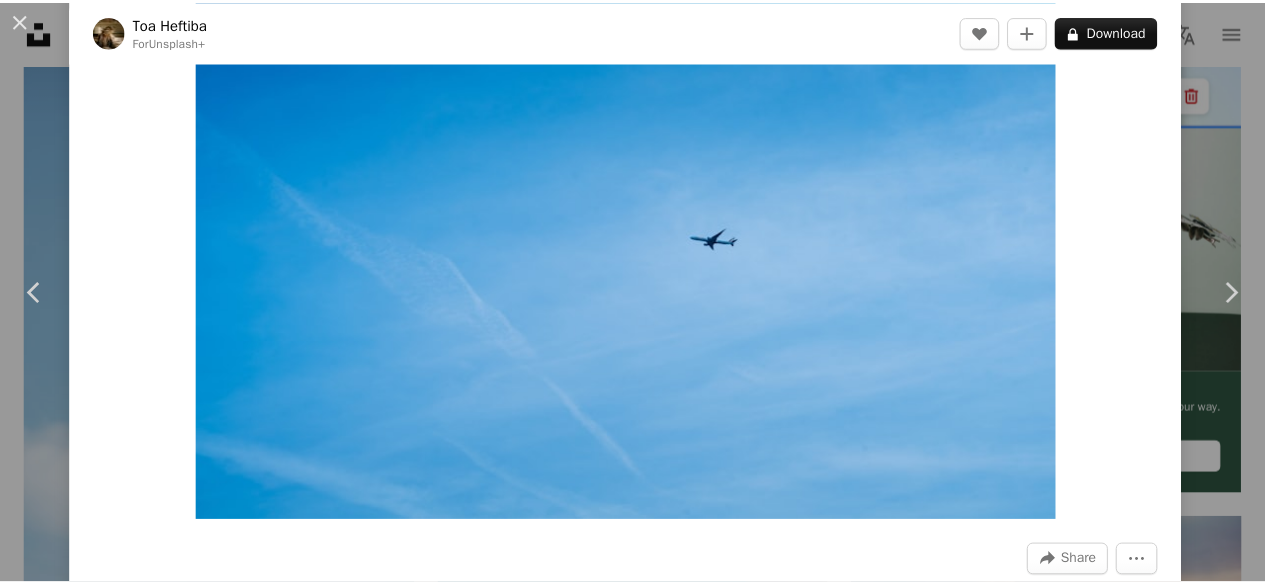scroll, scrollTop: 148, scrollLeft: 0, axis: vertical 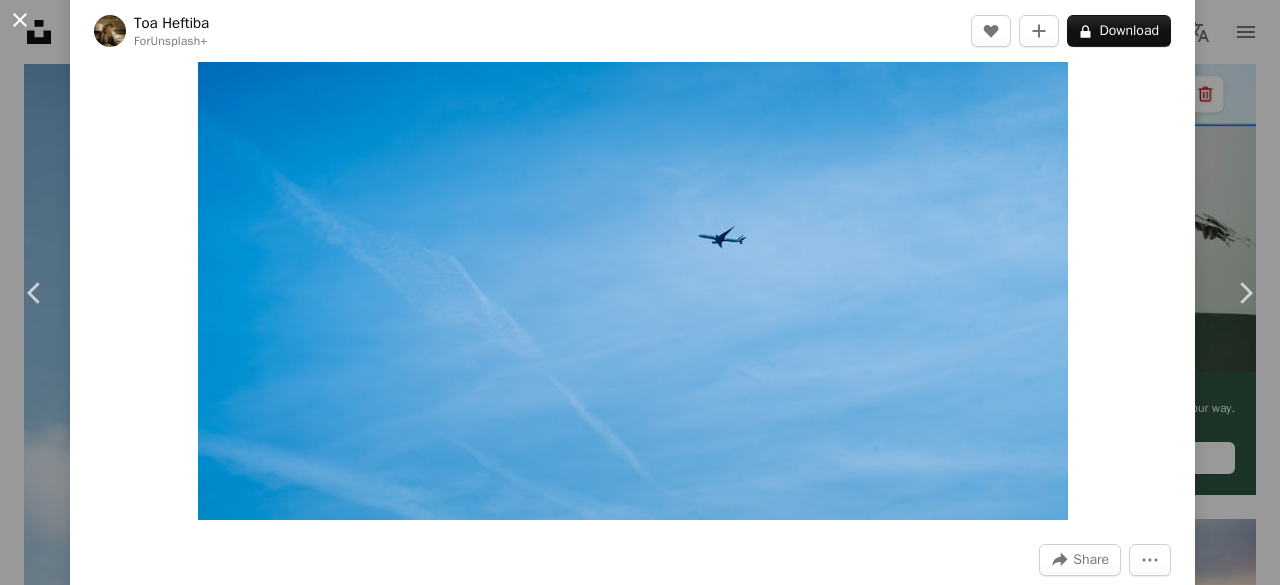 click on "An X shape" at bounding box center (20, 20) 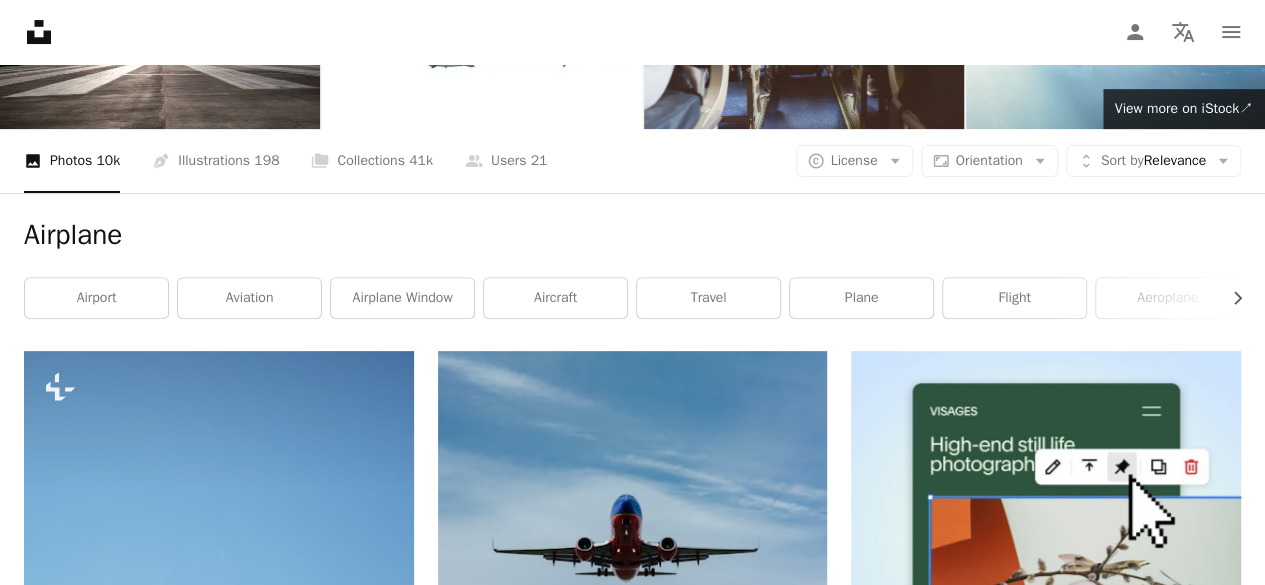 scroll, scrollTop: 0, scrollLeft: 0, axis: both 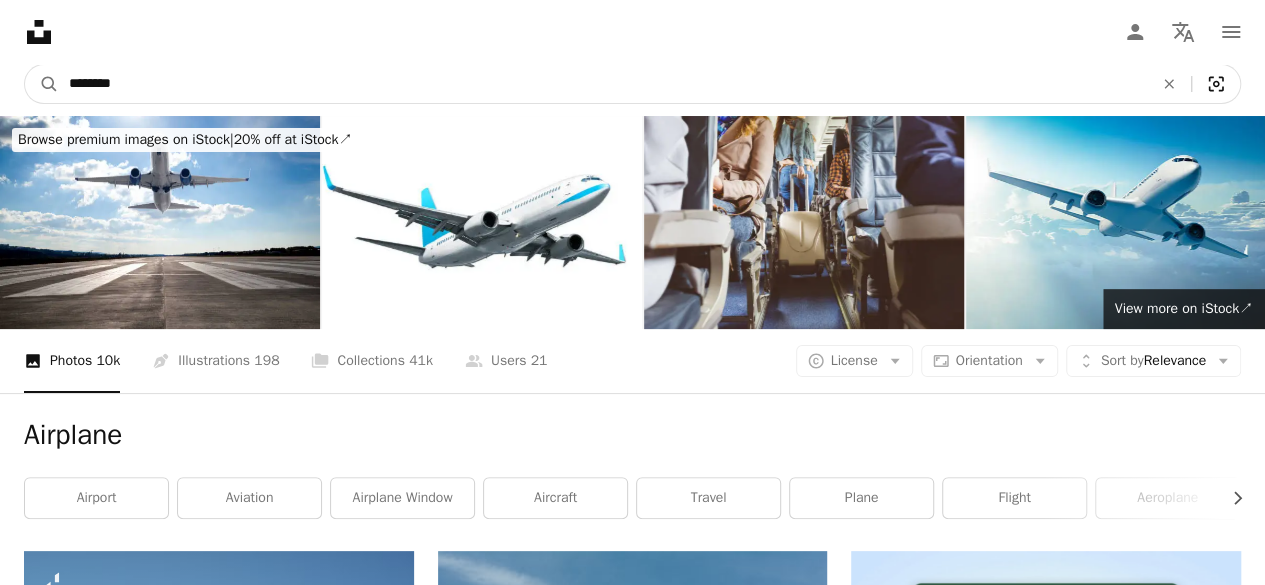 click on "Visual search" 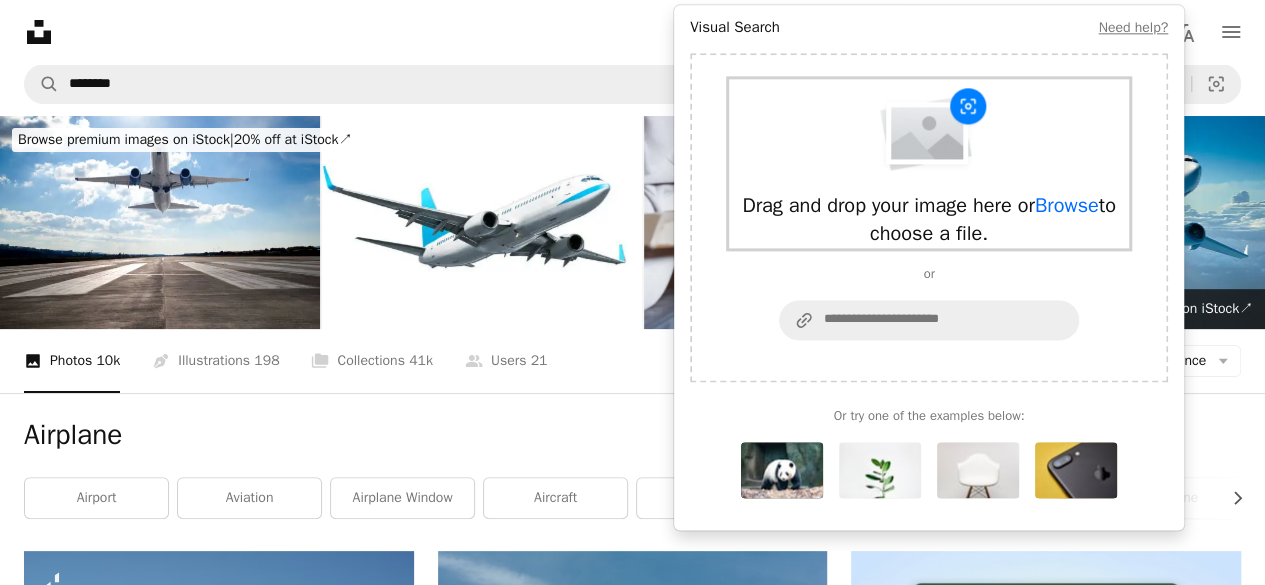 click on "Browse" at bounding box center (1067, 205) 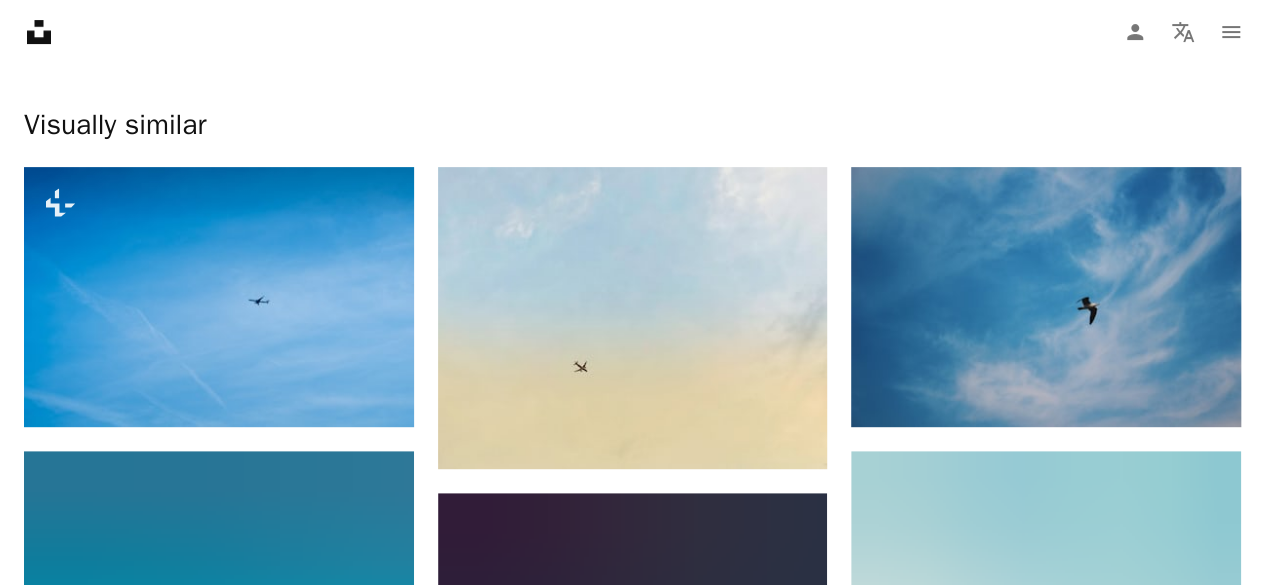 scroll, scrollTop: 348, scrollLeft: 0, axis: vertical 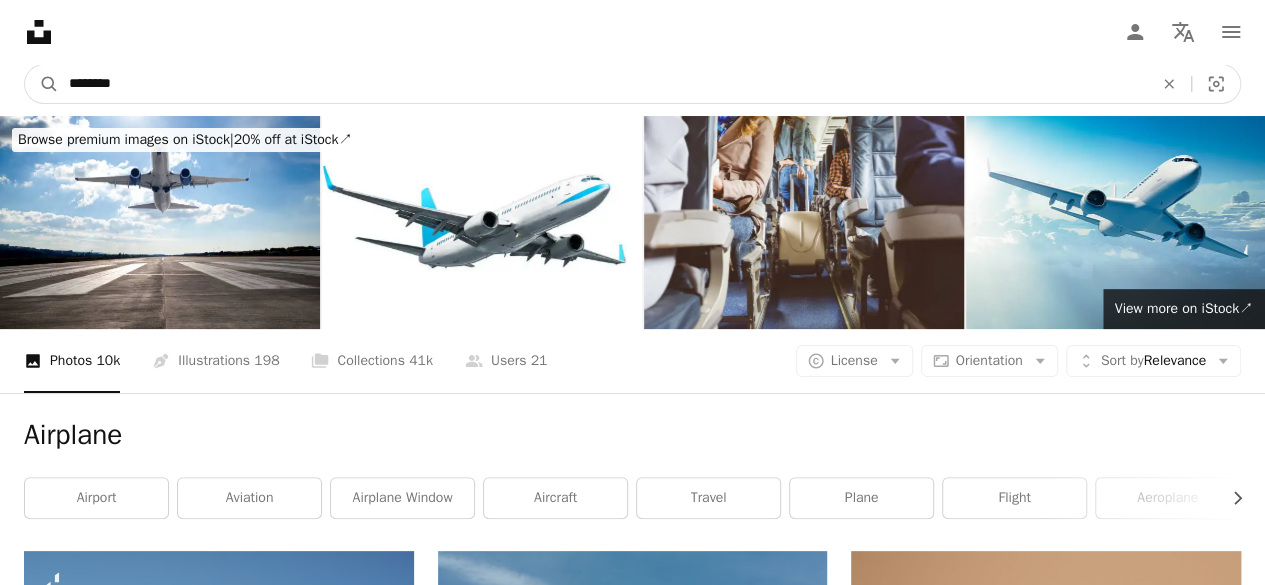 click on "********" at bounding box center [603, 84] 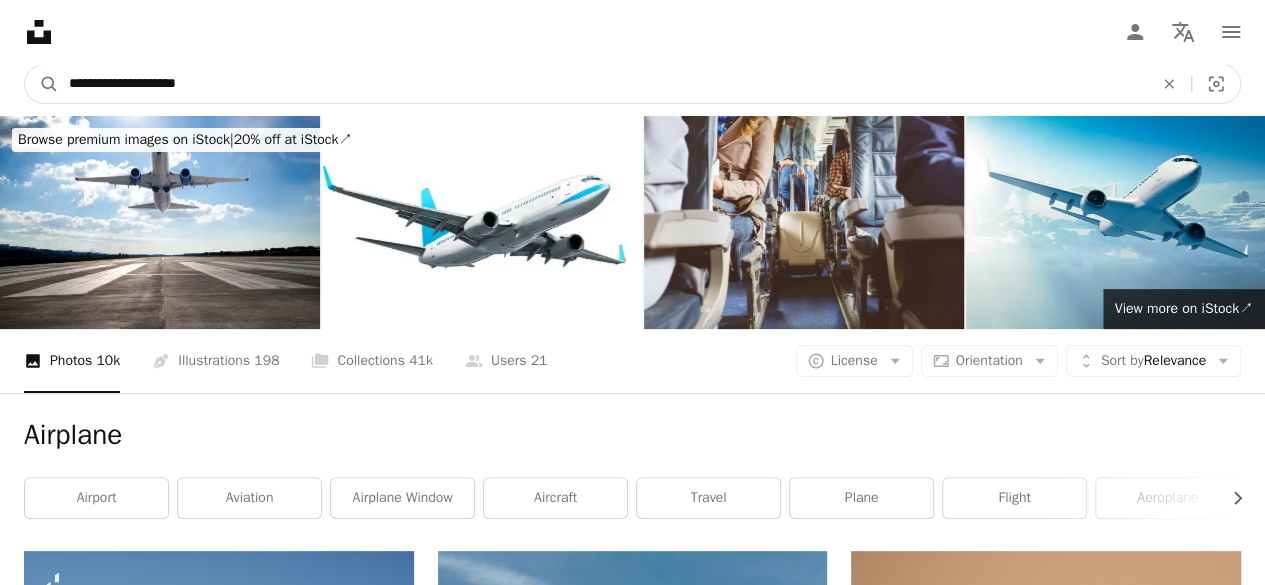 type on "**********" 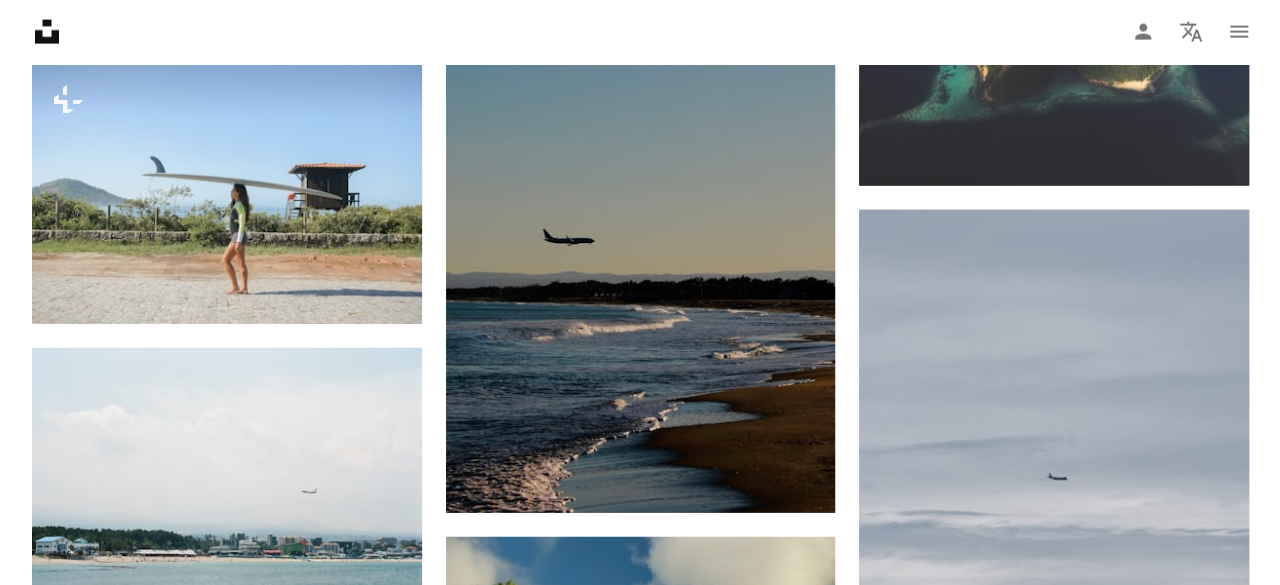 scroll, scrollTop: 2319, scrollLeft: 0, axis: vertical 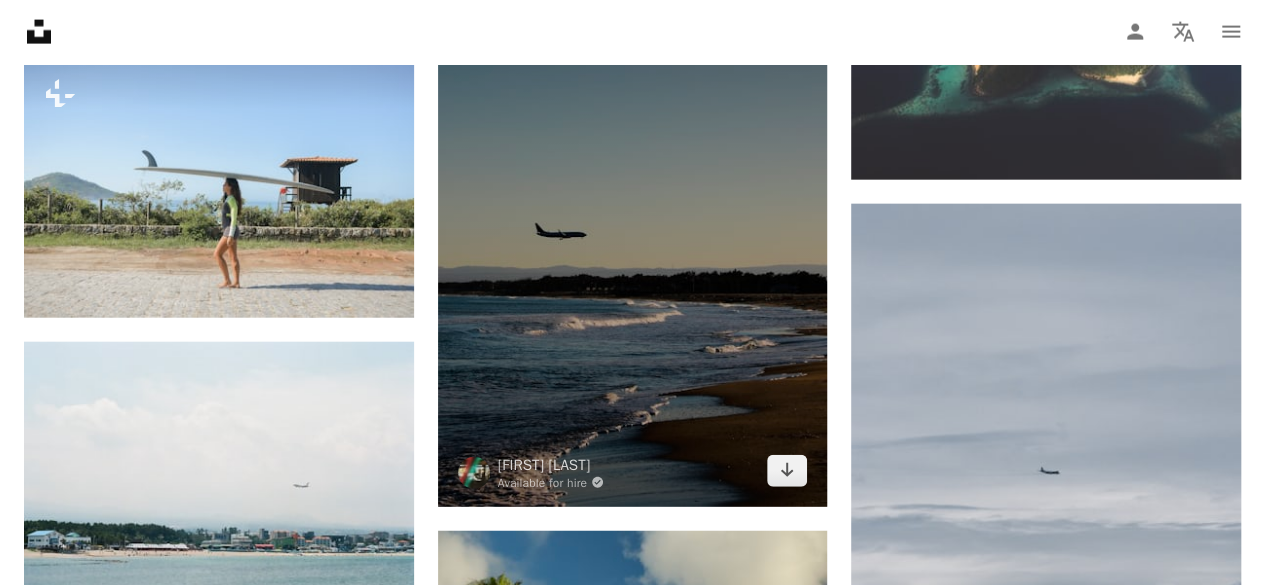 click at bounding box center [633, 247] 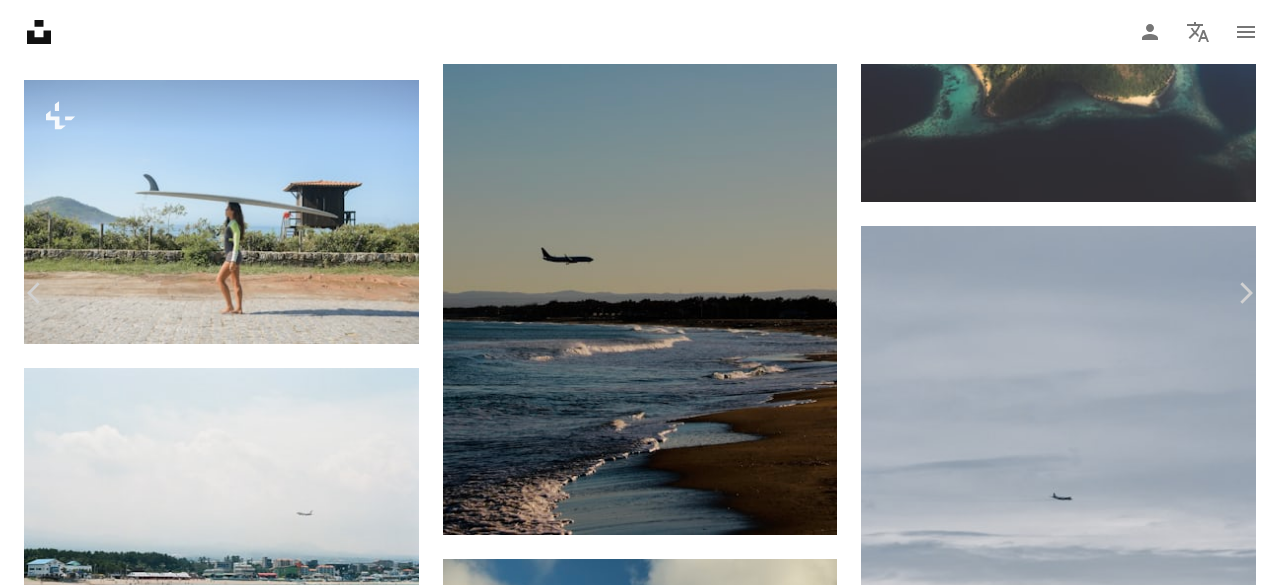 scroll, scrollTop: 925, scrollLeft: 0, axis: vertical 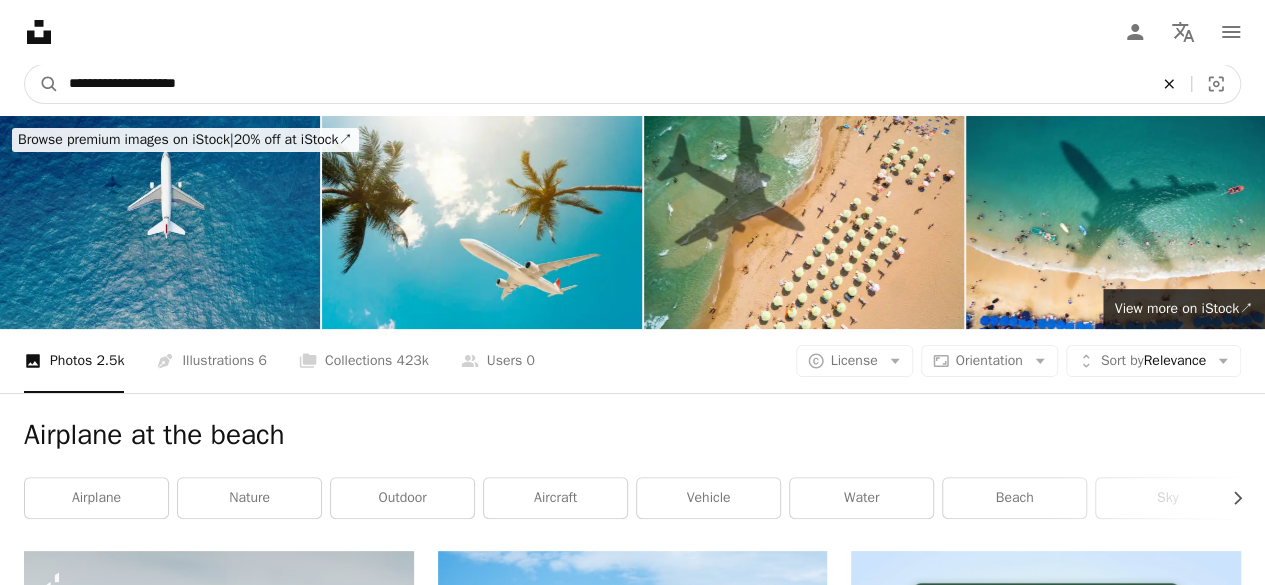 click on "An X shape" at bounding box center [1169, 84] 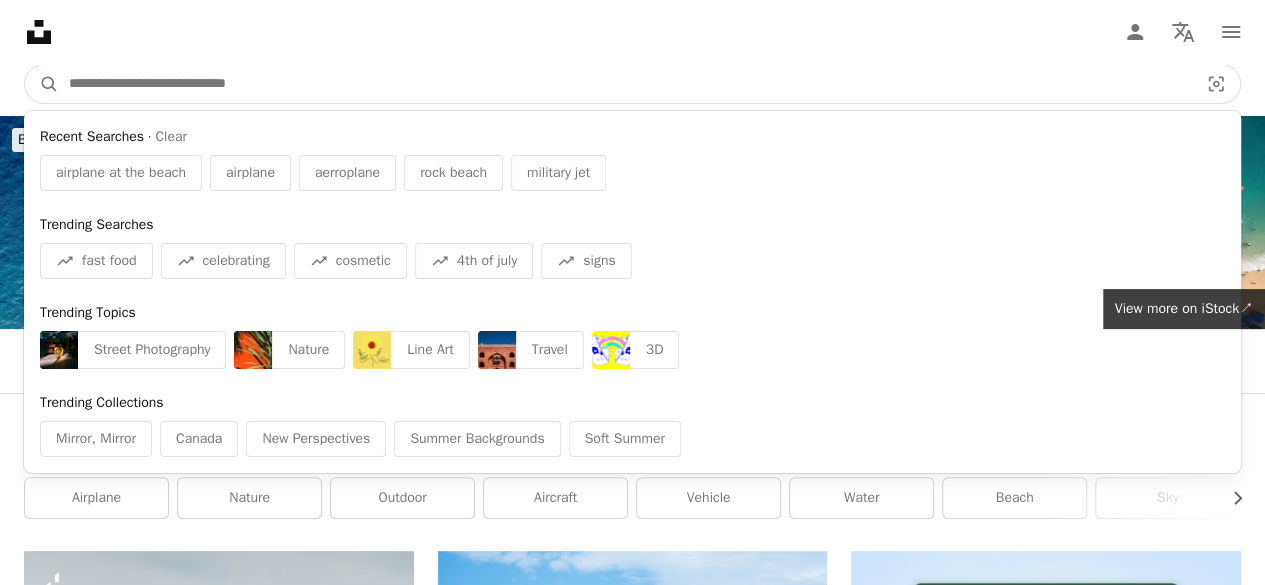click at bounding box center (625, 84) 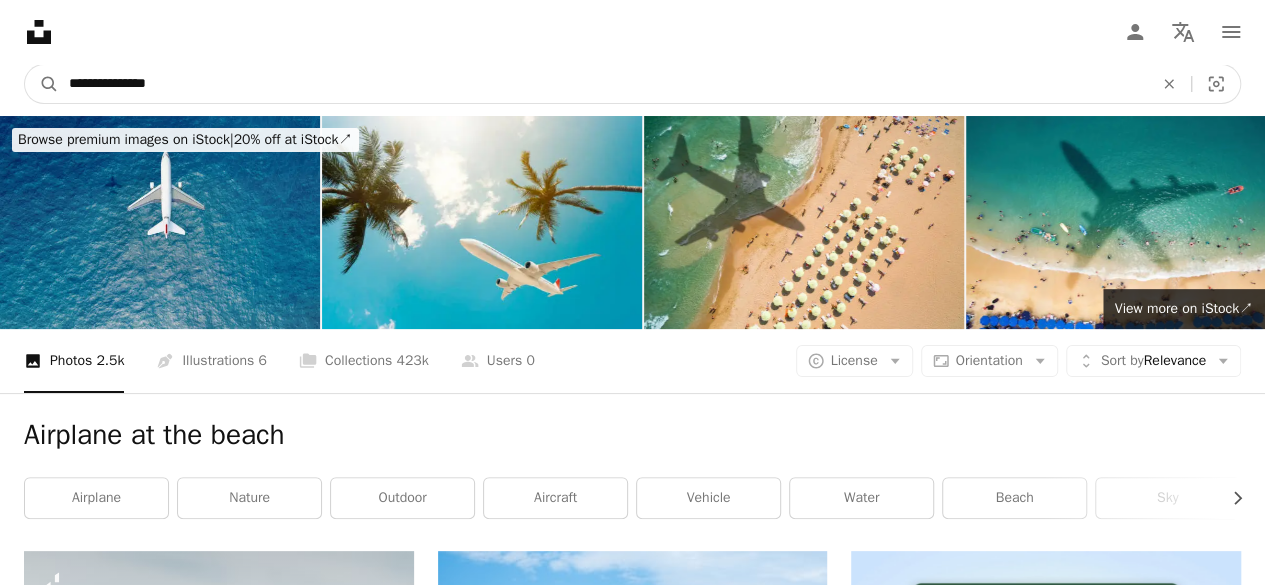 type on "**********" 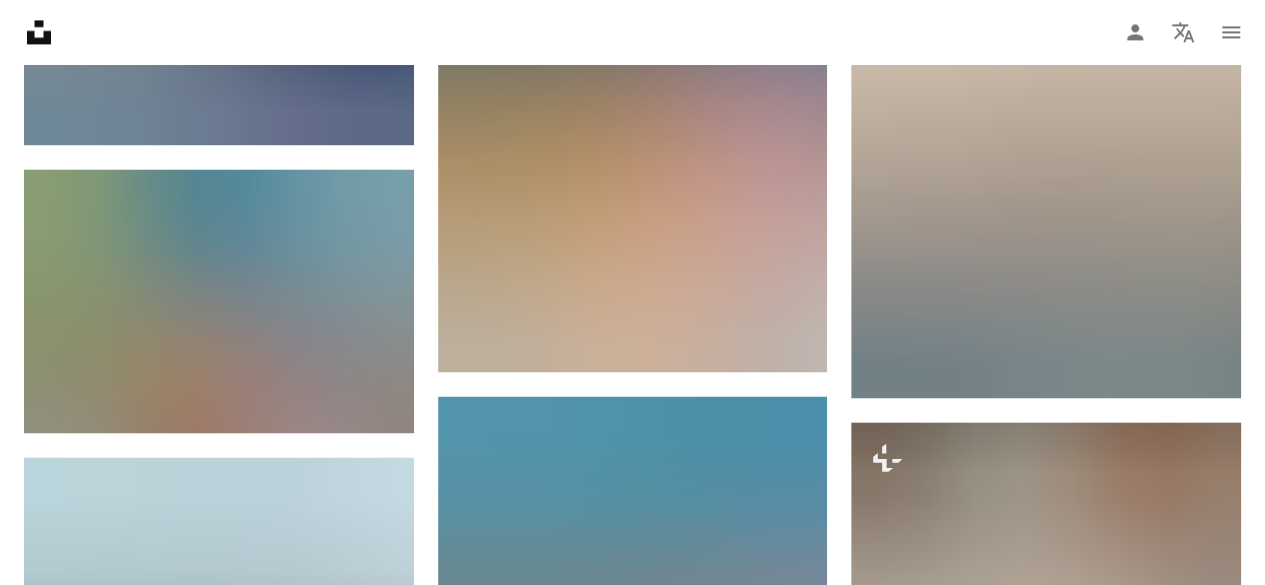 scroll, scrollTop: 1509, scrollLeft: 0, axis: vertical 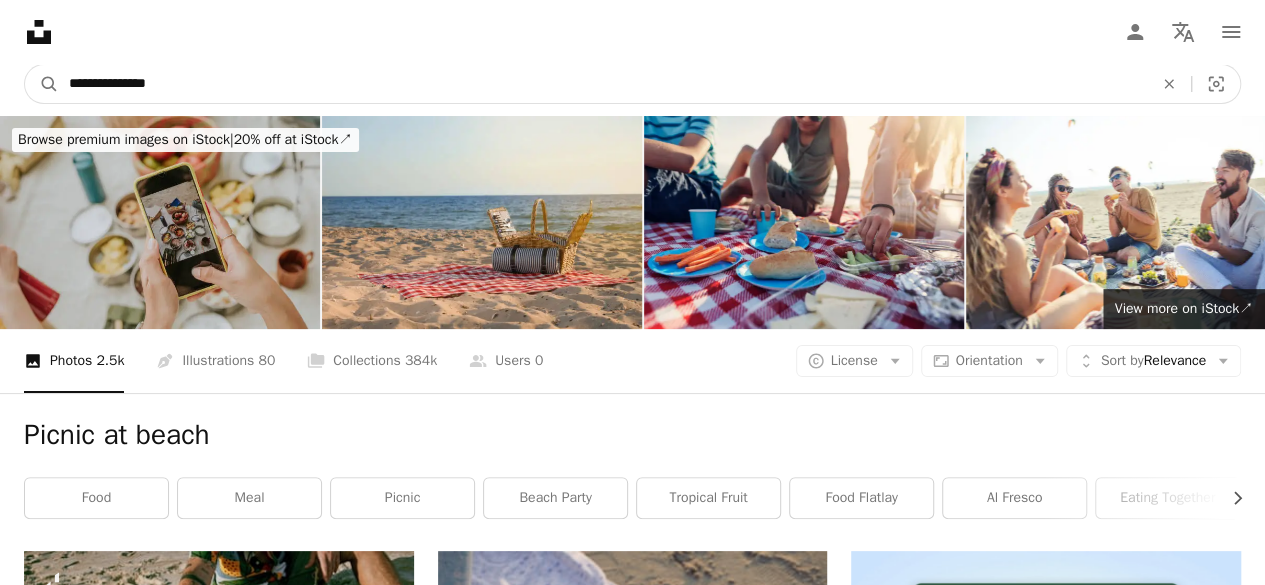 click on "**********" at bounding box center [603, 84] 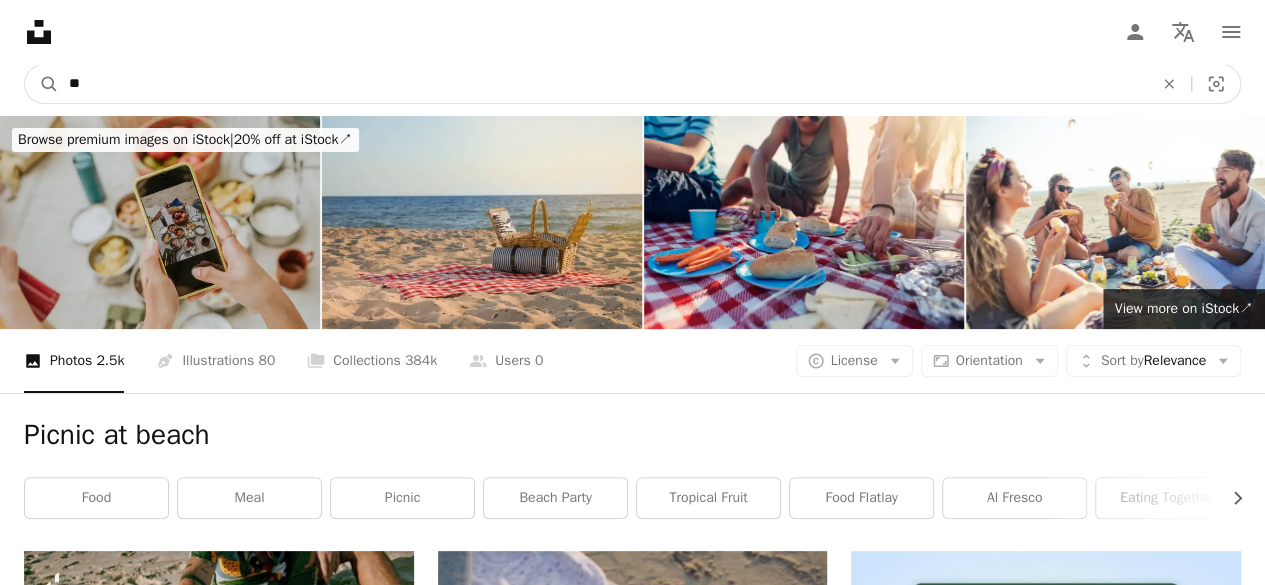 type on "*" 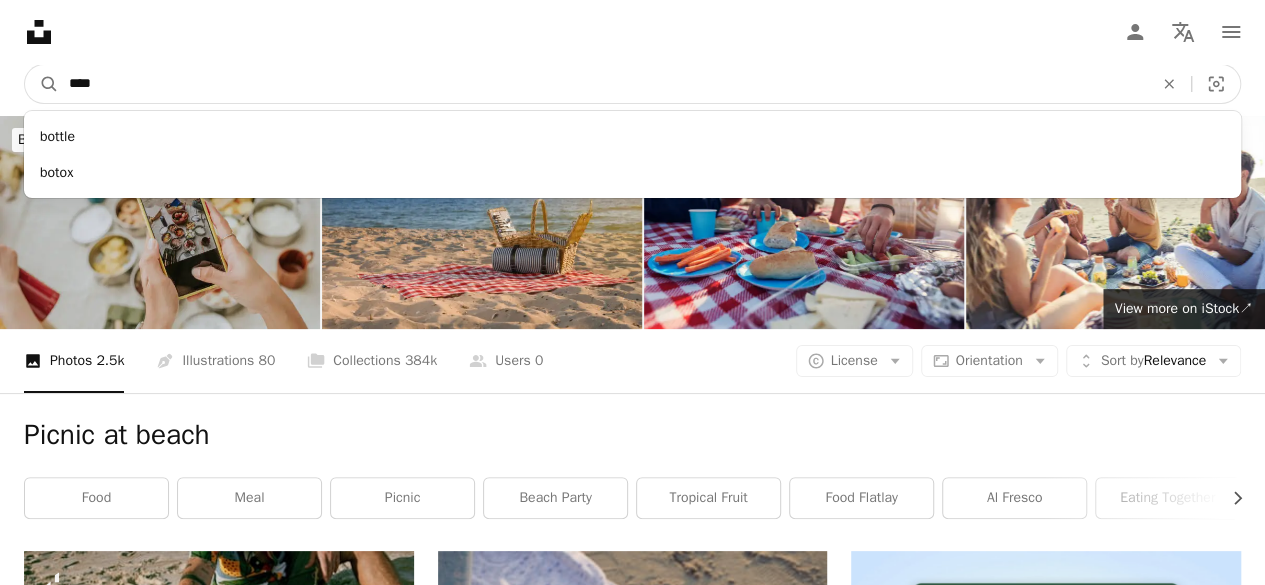 type on "***" 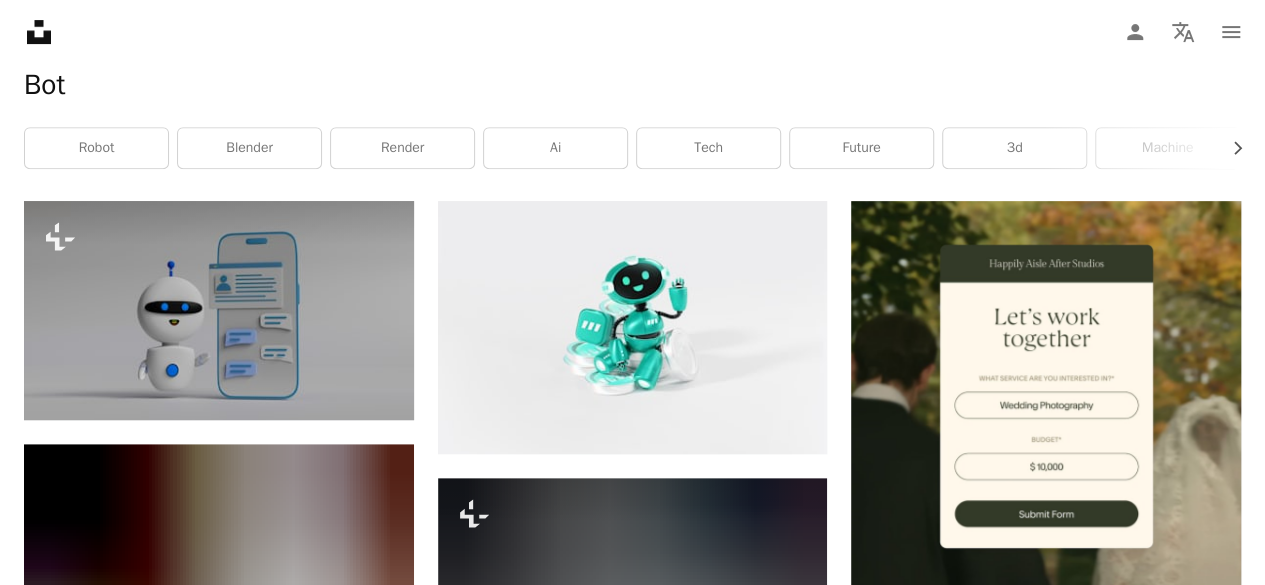 scroll, scrollTop: 139, scrollLeft: 0, axis: vertical 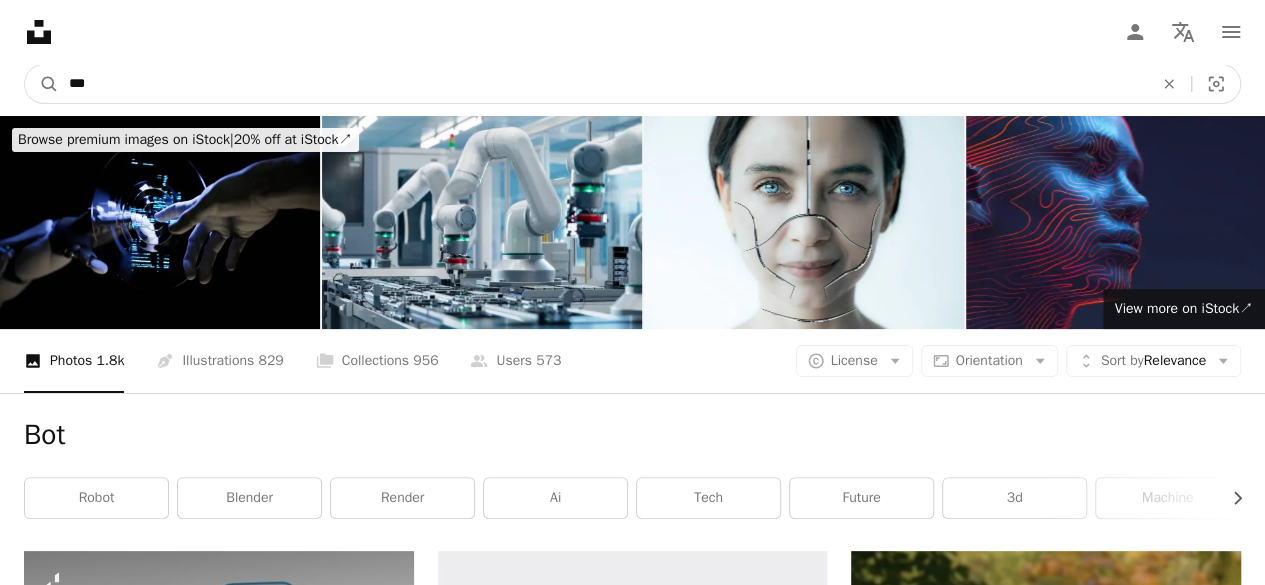click on "***" at bounding box center (603, 84) 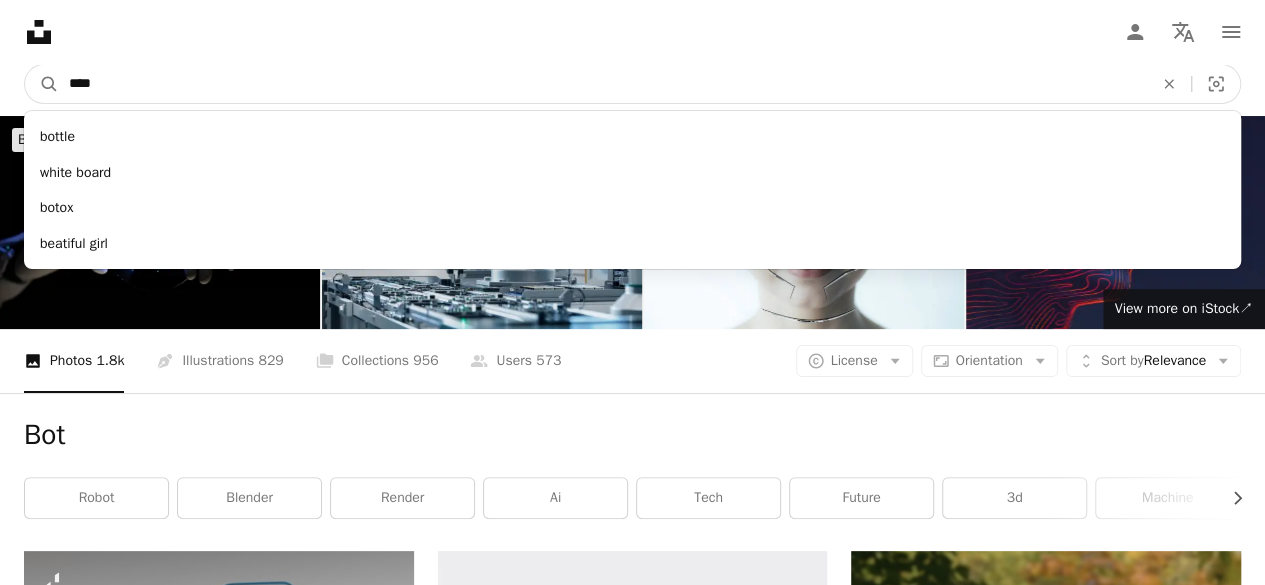 type on "****" 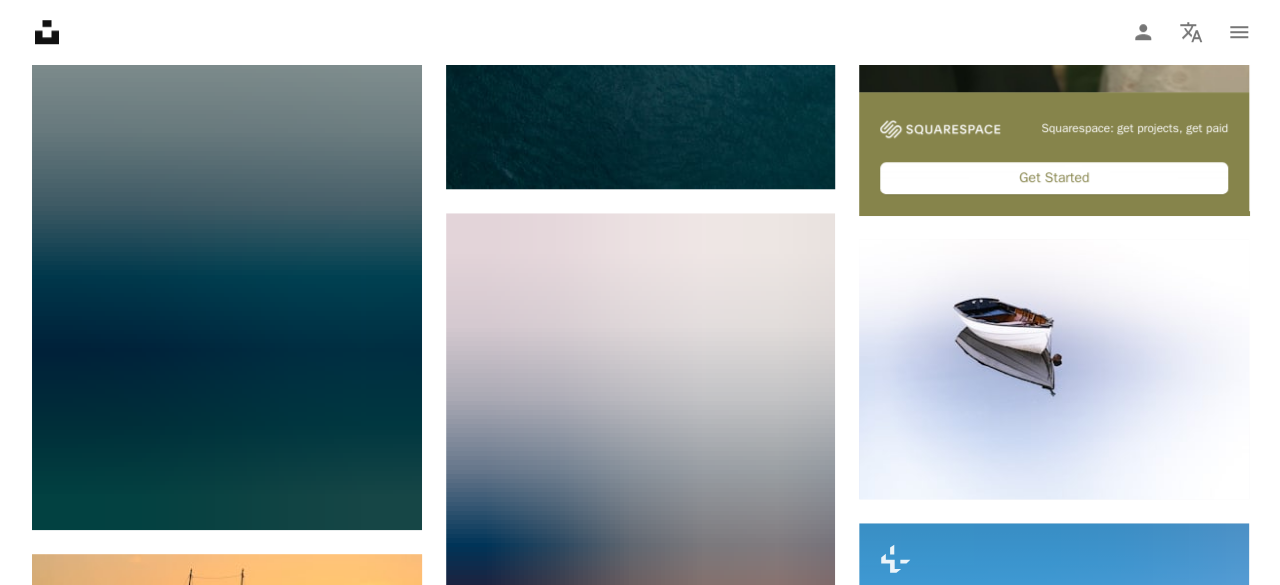 scroll, scrollTop: 825, scrollLeft: 0, axis: vertical 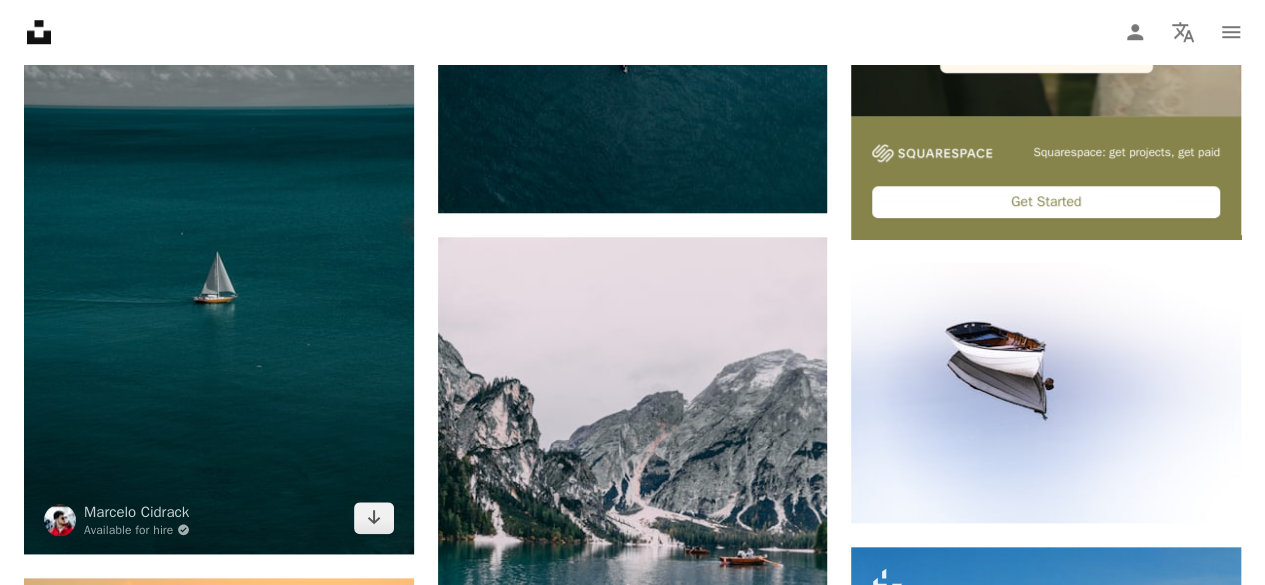 click at bounding box center (219, 261) 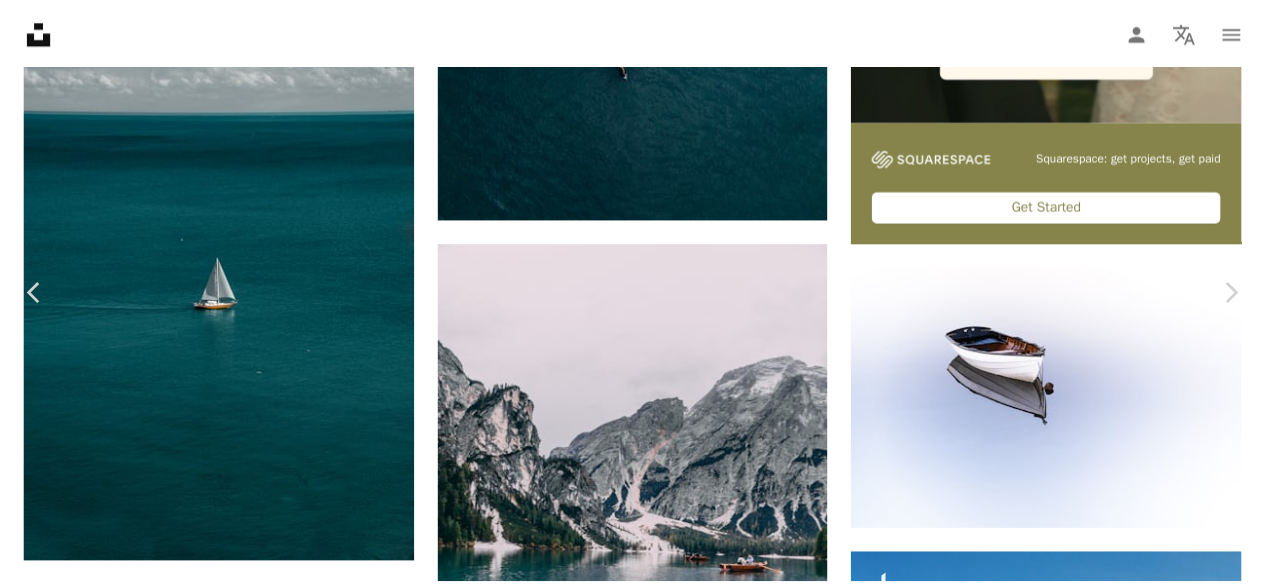 scroll, scrollTop: 34, scrollLeft: 0, axis: vertical 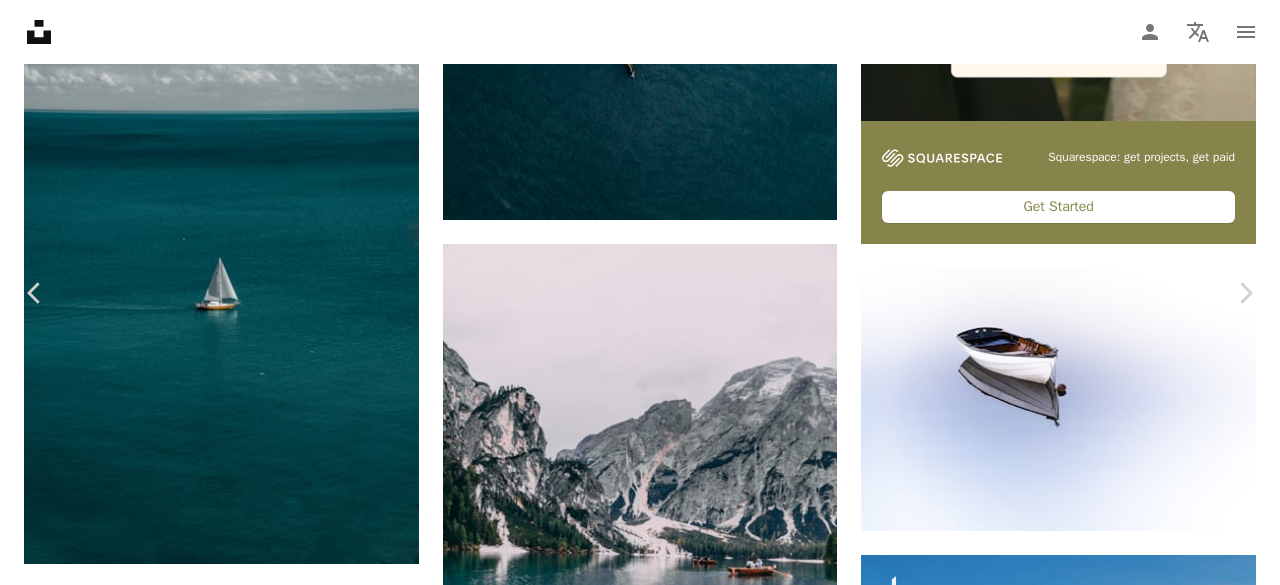 click on "An X shape" at bounding box center [20, 20] 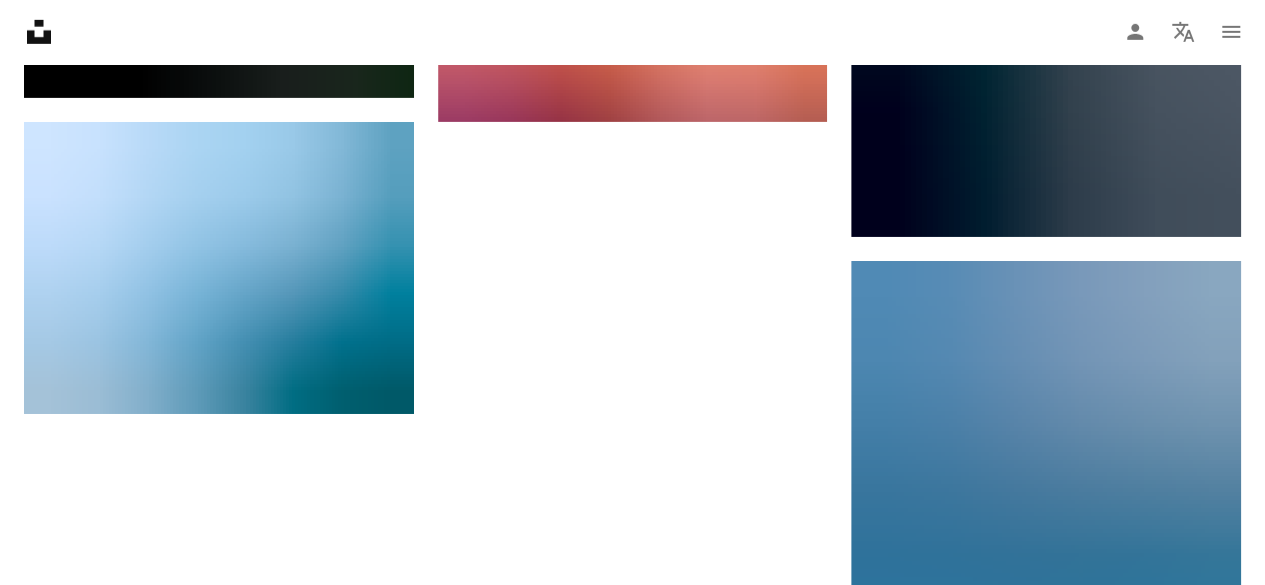 scroll, scrollTop: 3248, scrollLeft: 0, axis: vertical 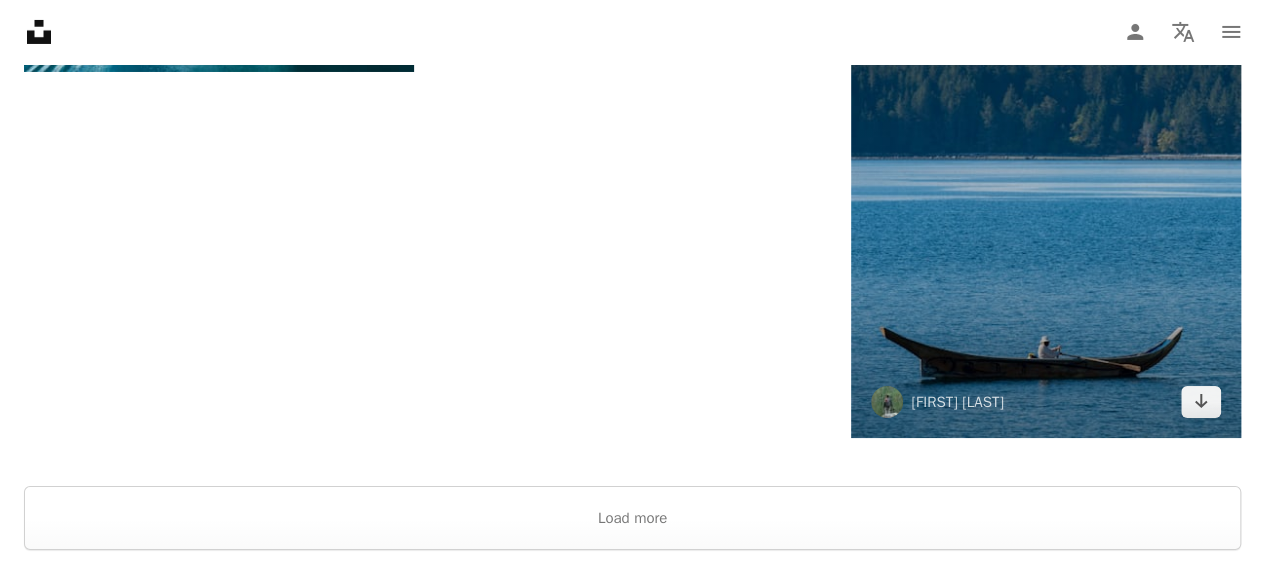 click at bounding box center [1046, 178] 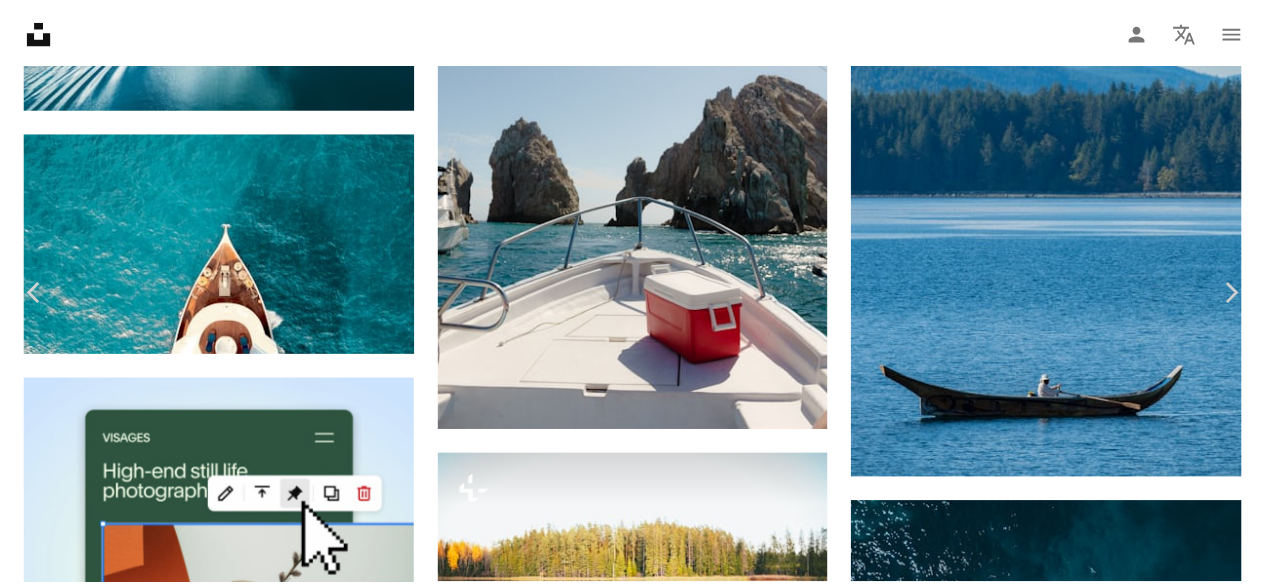 scroll, scrollTop: 116, scrollLeft: 0, axis: vertical 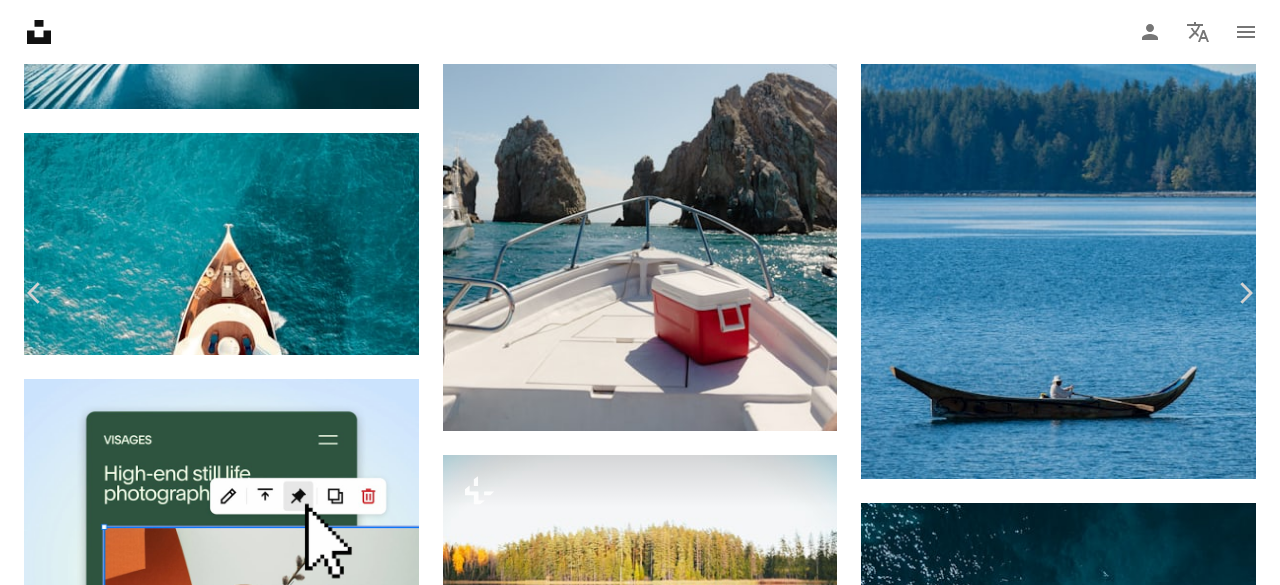 click on "An X shape" at bounding box center (20, 20) 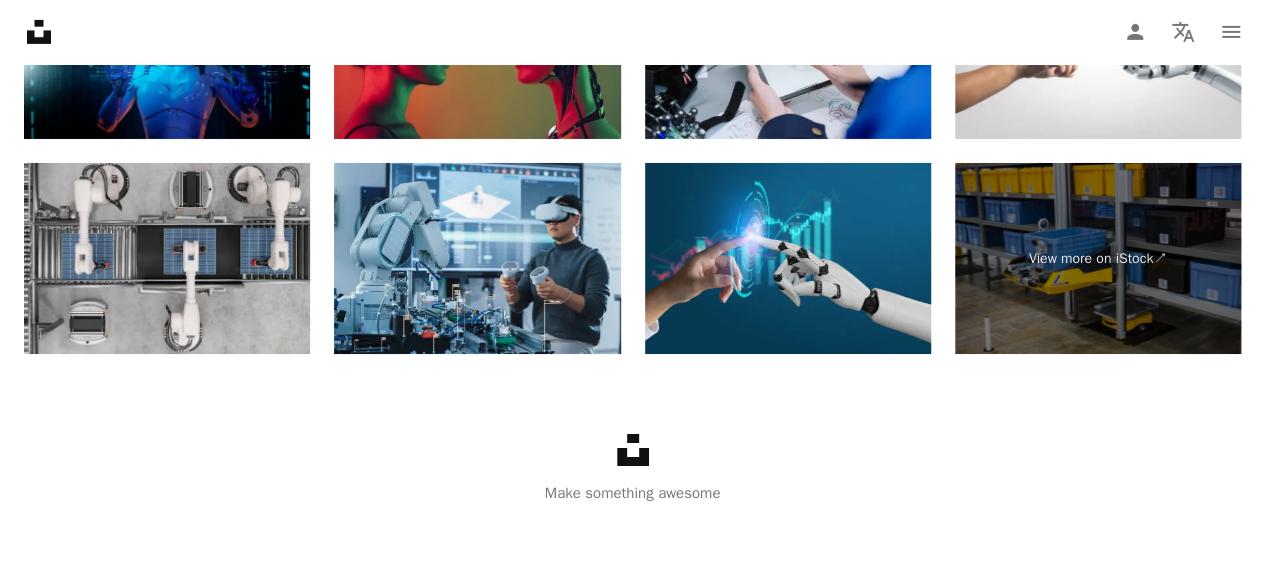 scroll, scrollTop: 0, scrollLeft: 0, axis: both 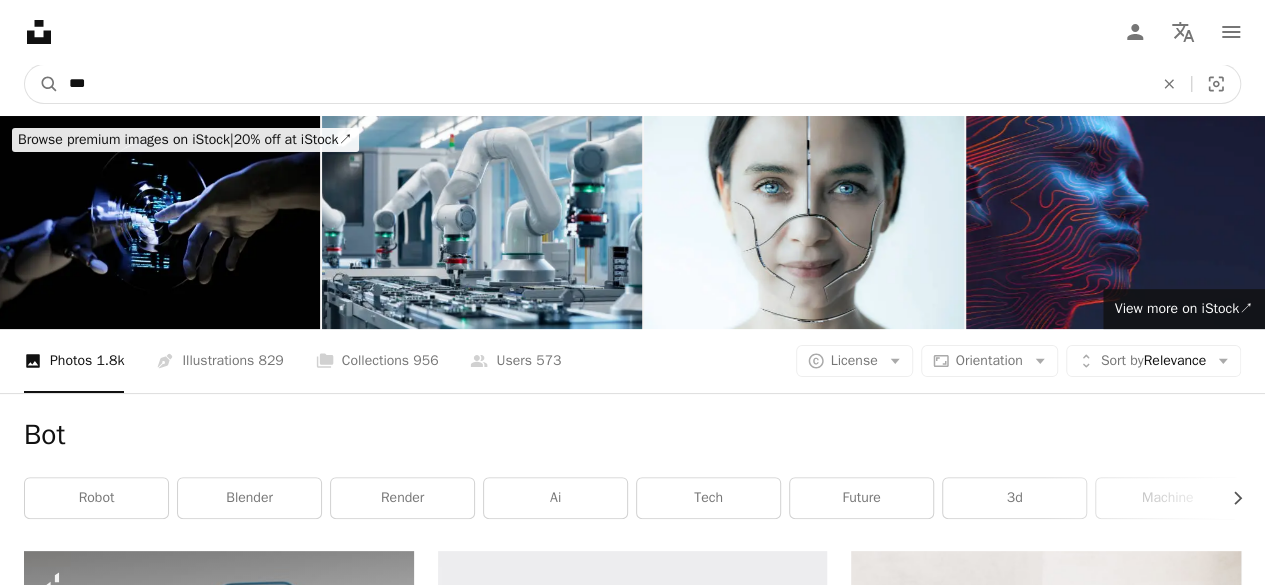 click on "***" at bounding box center [603, 84] 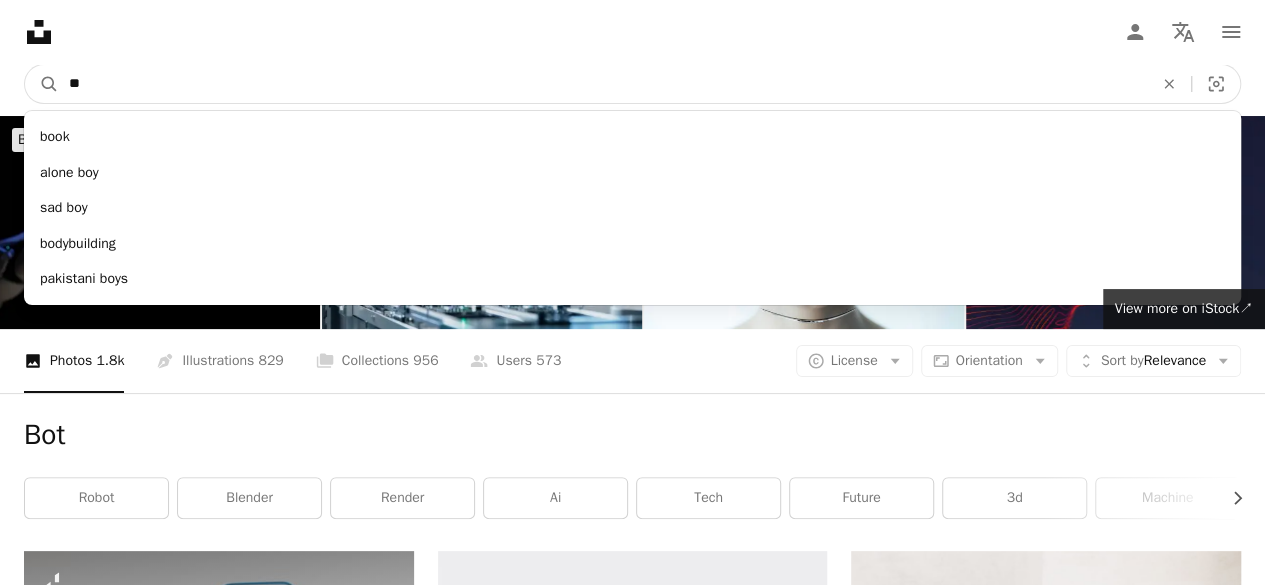 type on "*" 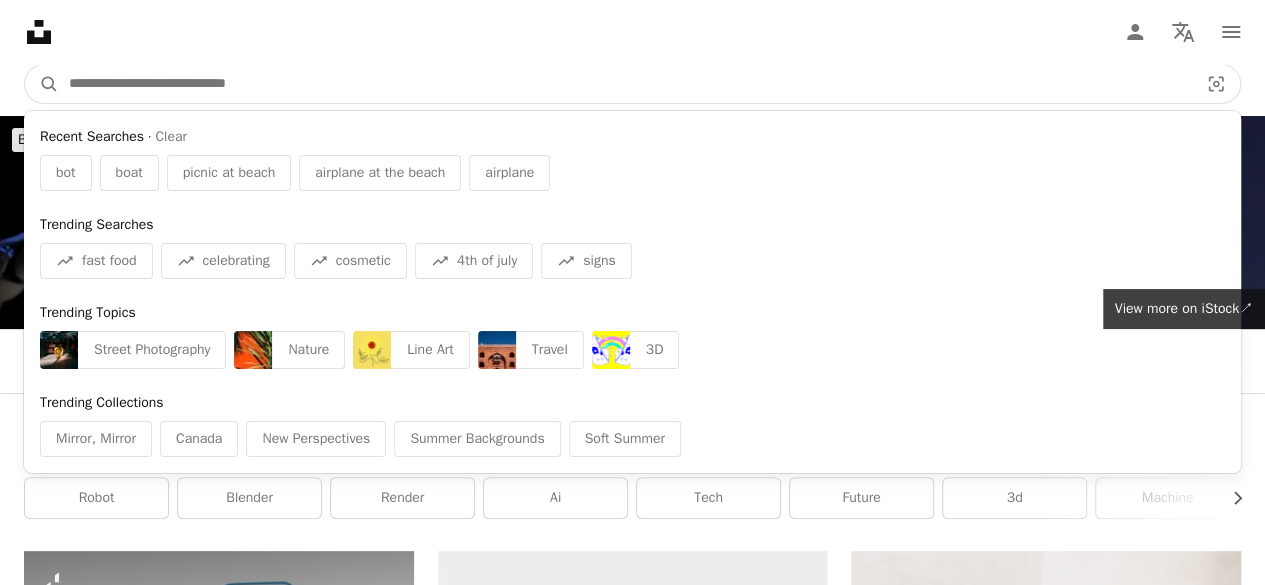 paste on "**********" 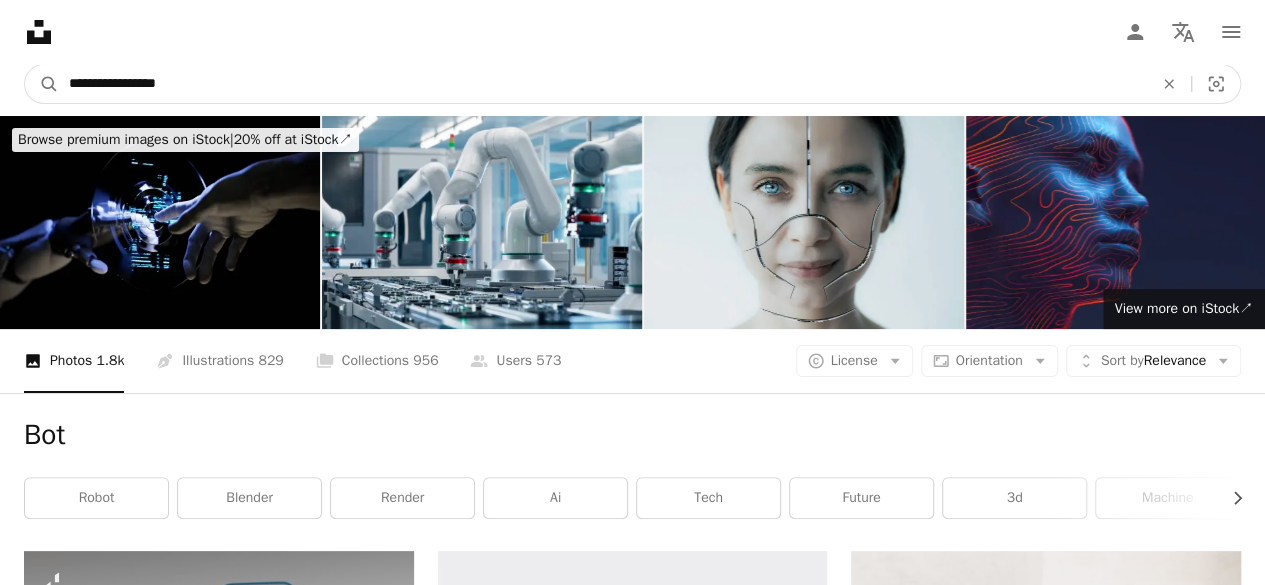 type on "**********" 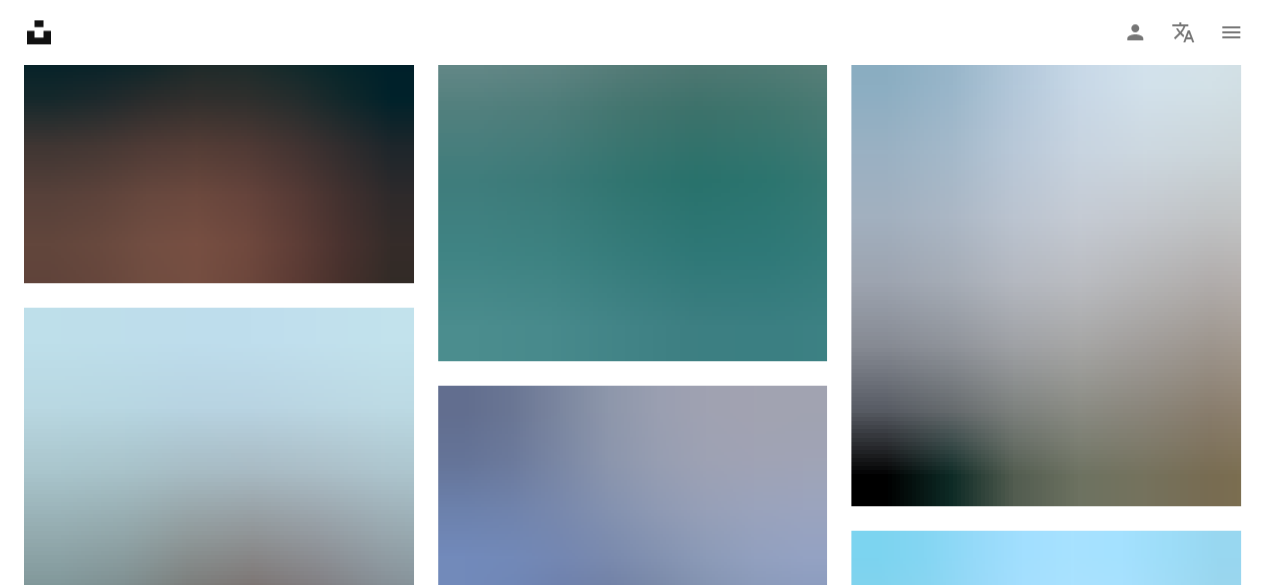 scroll, scrollTop: 1389, scrollLeft: 0, axis: vertical 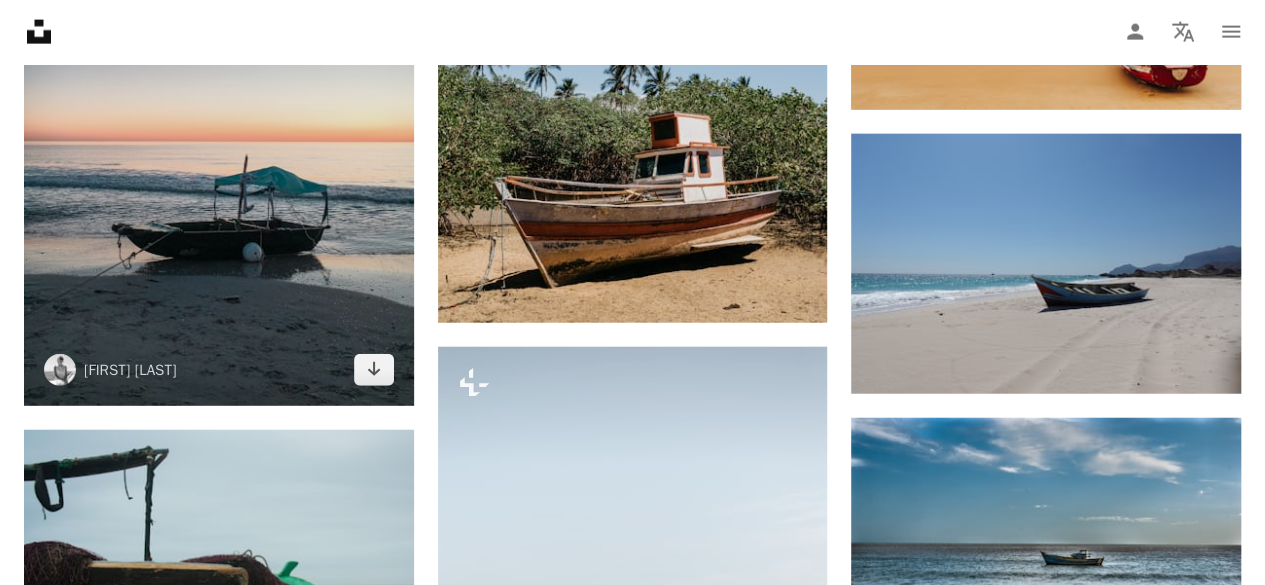 click at bounding box center (219, 146) 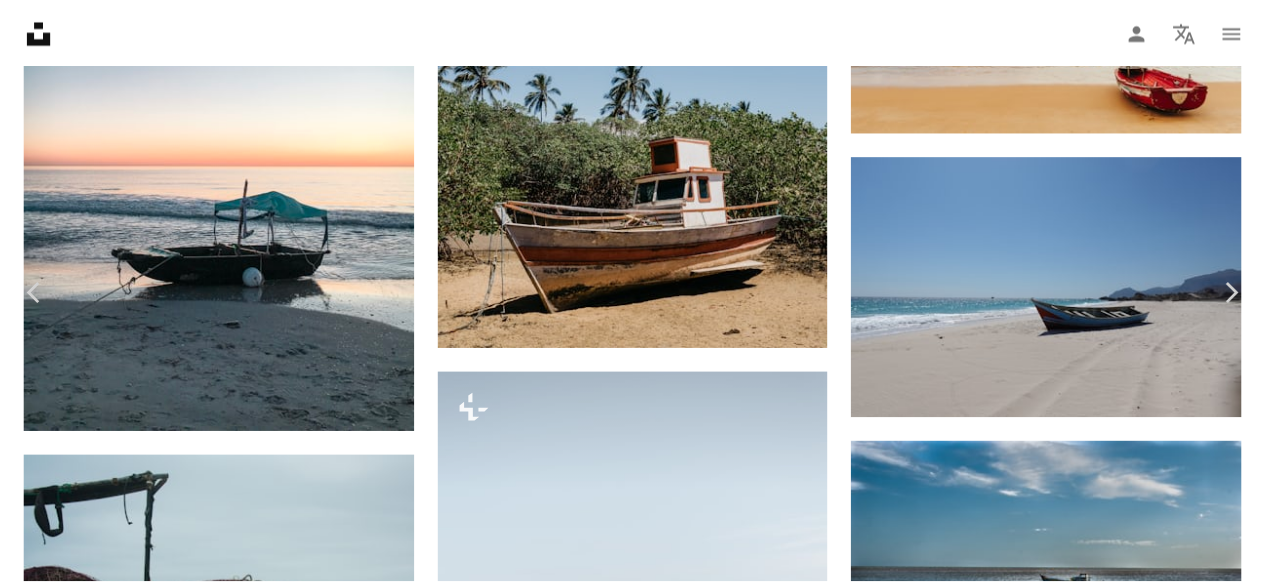 scroll, scrollTop: 118, scrollLeft: 0, axis: vertical 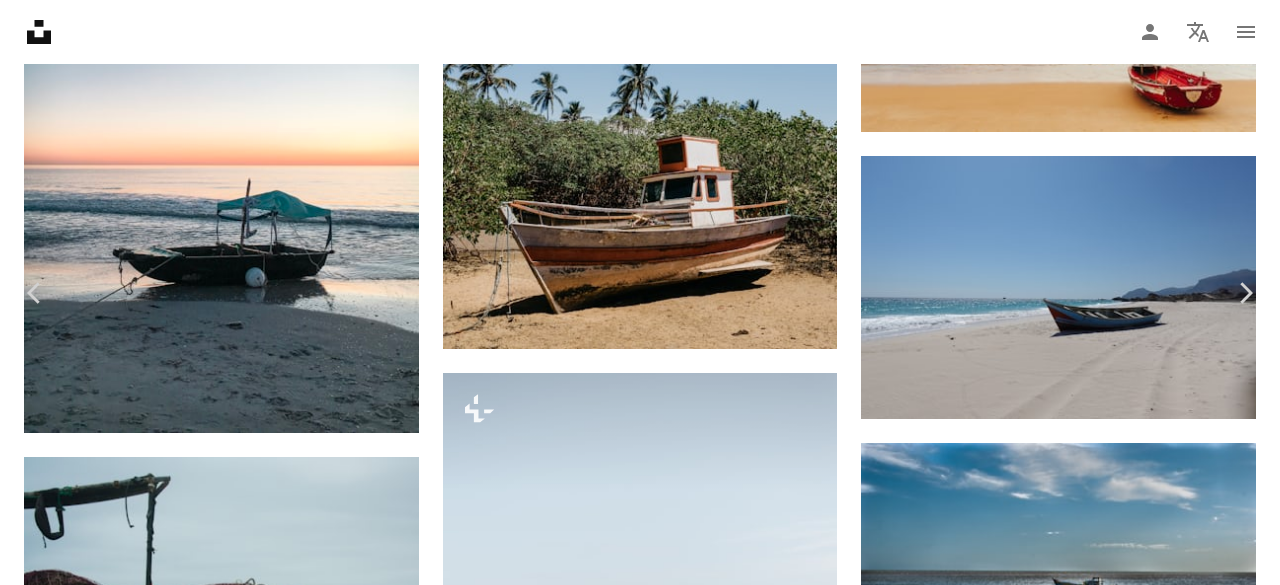 click on "An X shape" at bounding box center (20, 20) 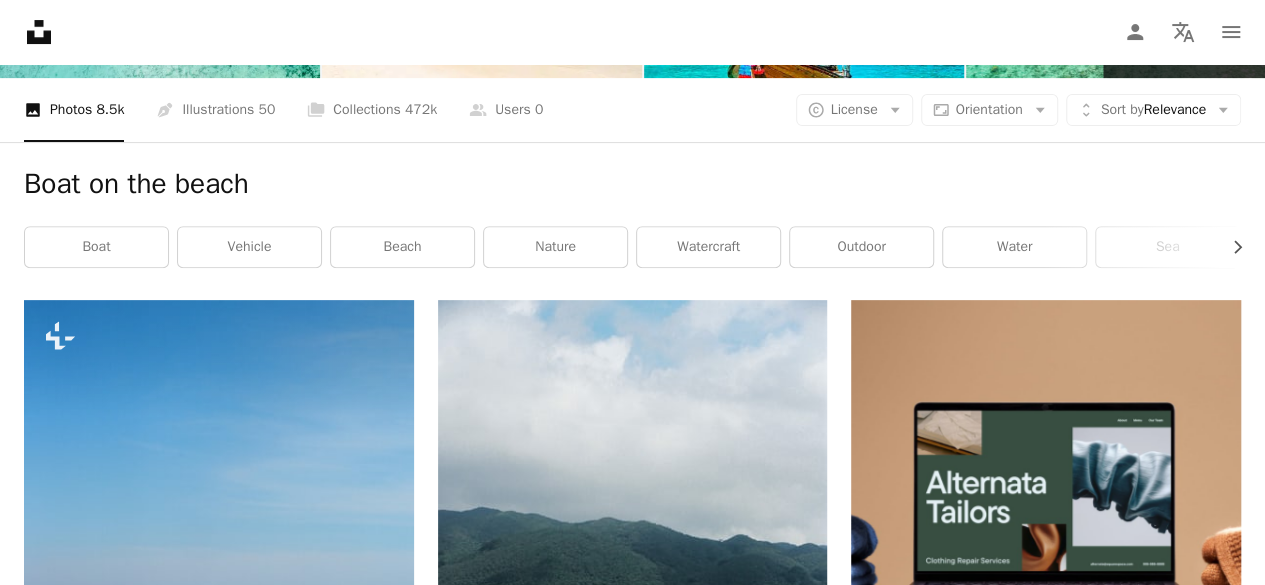 scroll, scrollTop: 0, scrollLeft: 0, axis: both 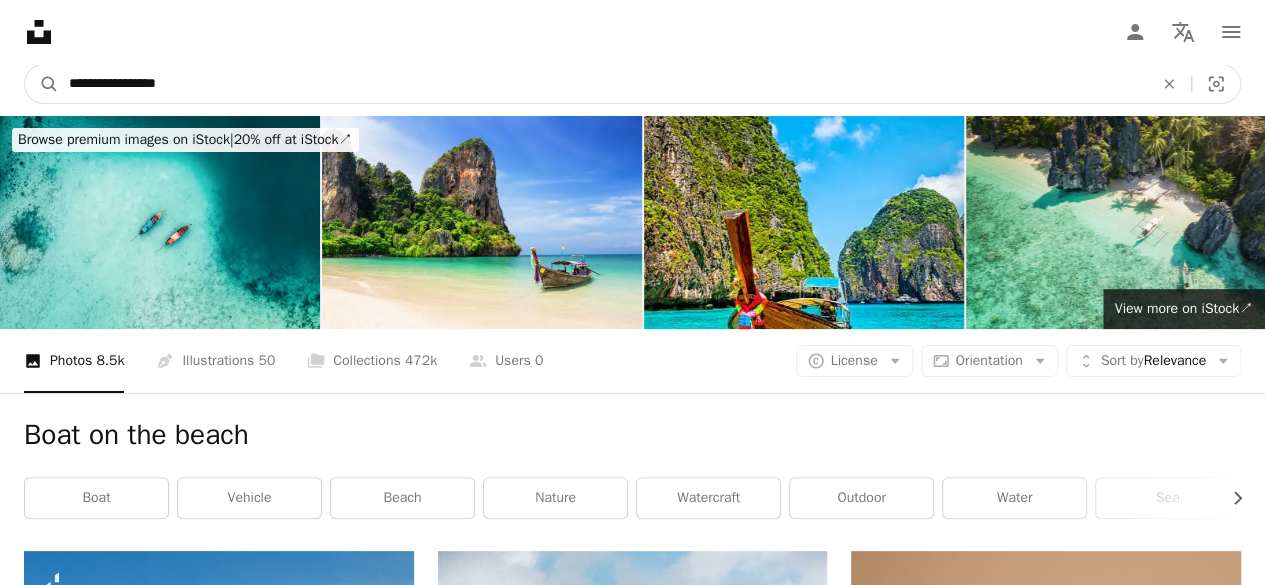 click on "**********" at bounding box center (603, 84) 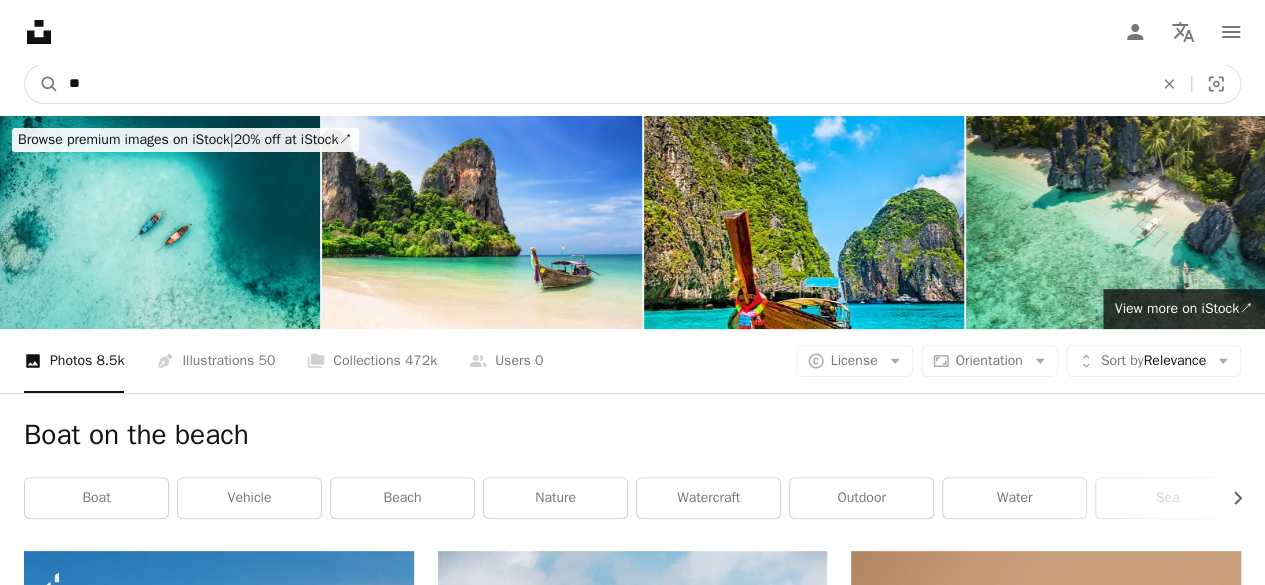 type on "*" 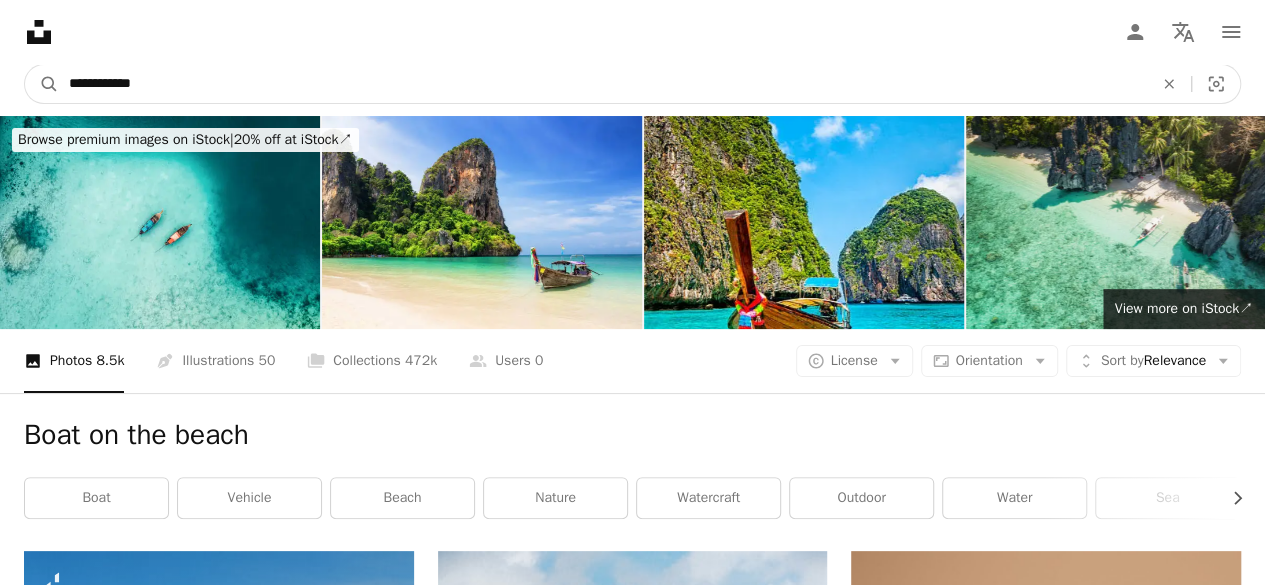 type on "**********" 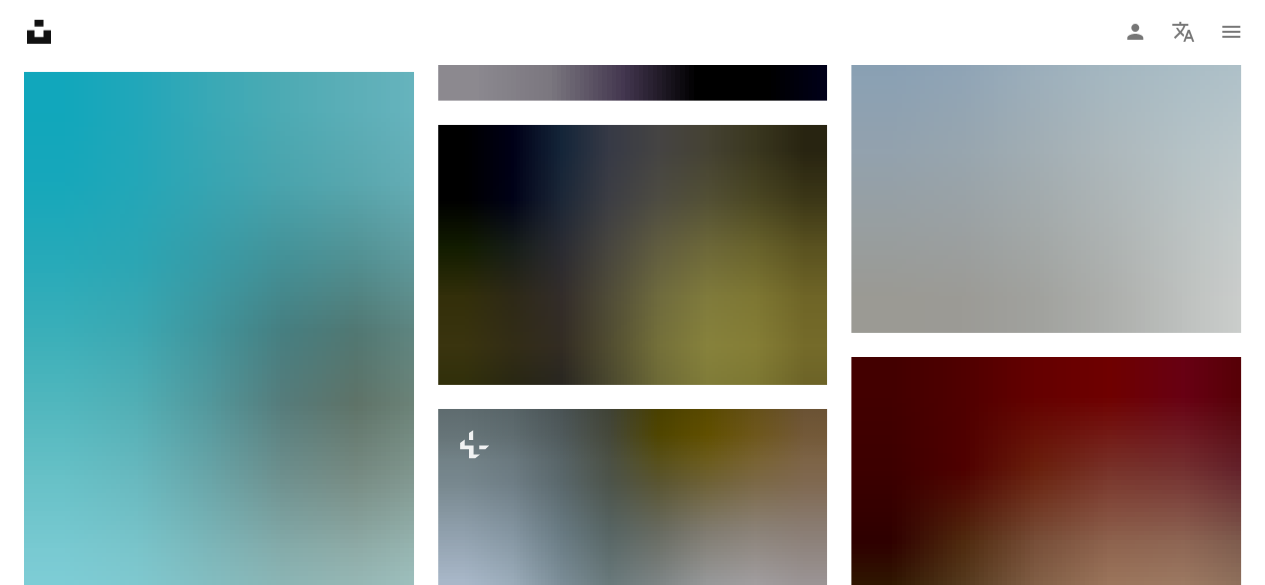 scroll, scrollTop: 3014, scrollLeft: 0, axis: vertical 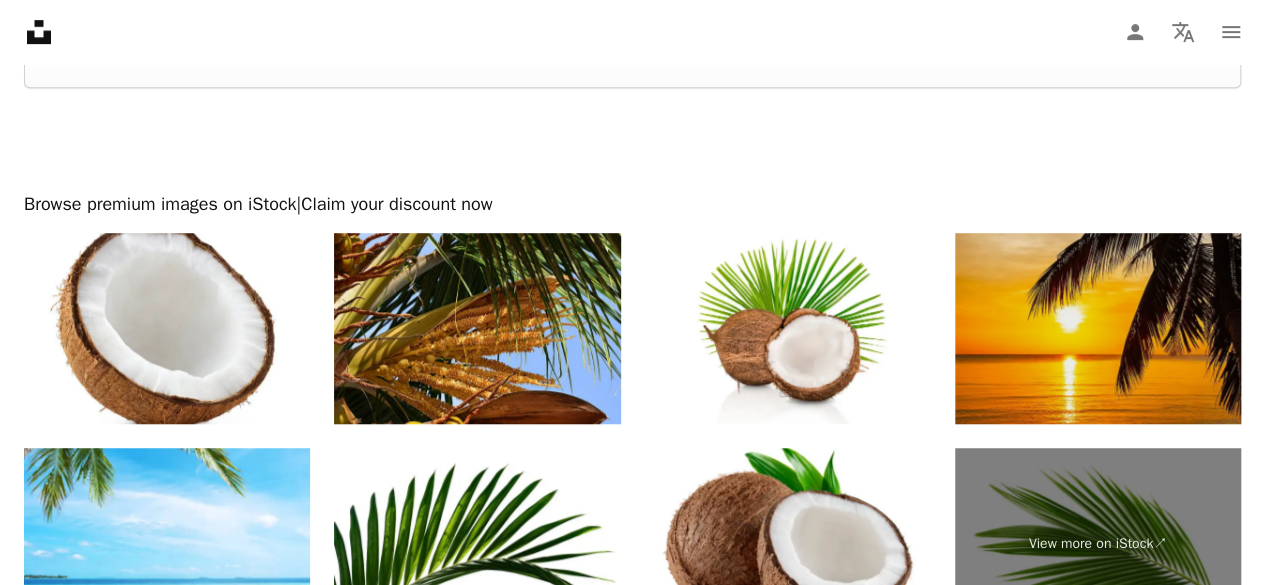 click at bounding box center [1098, 328] 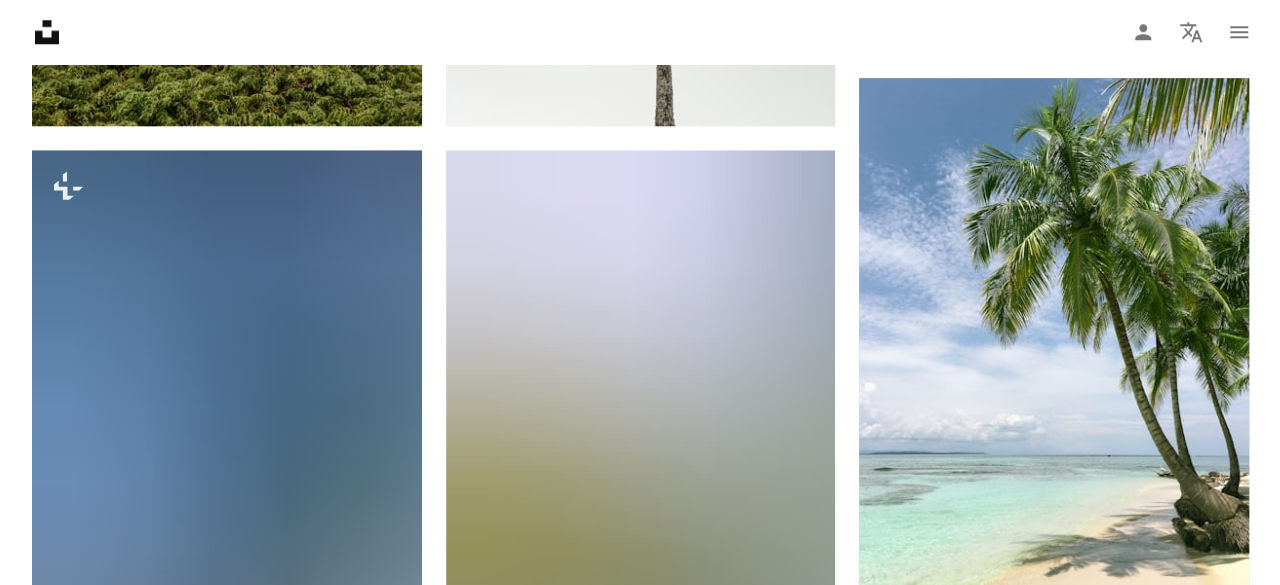 scroll, scrollTop: 948, scrollLeft: 0, axis: vertical 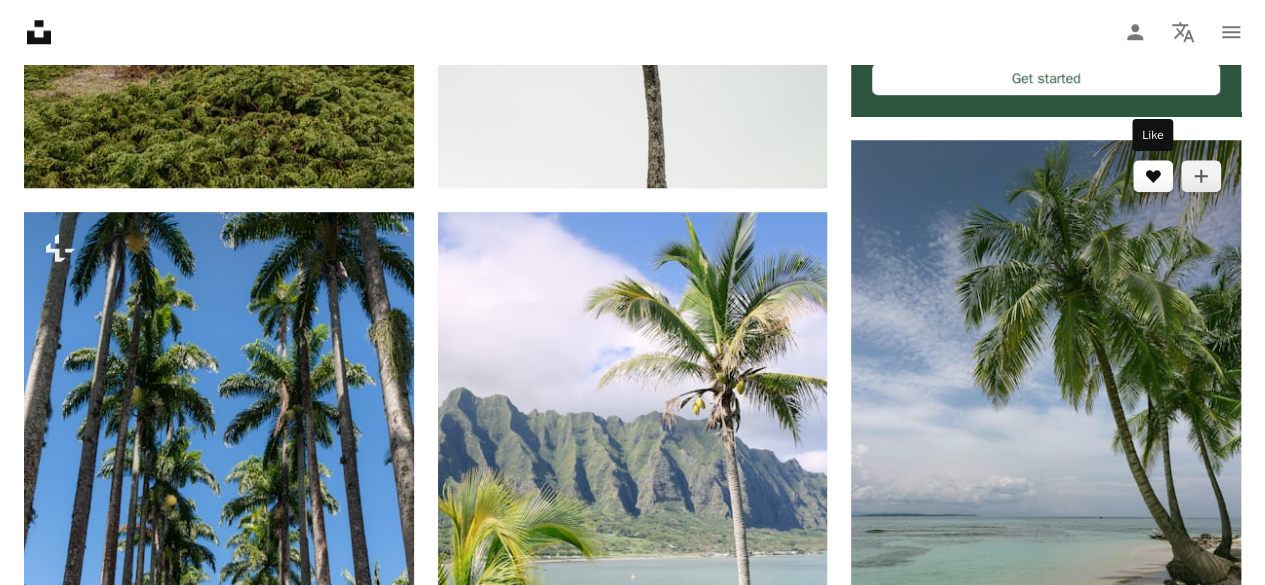 click on "A heart" at bounding box center (1153, 176) 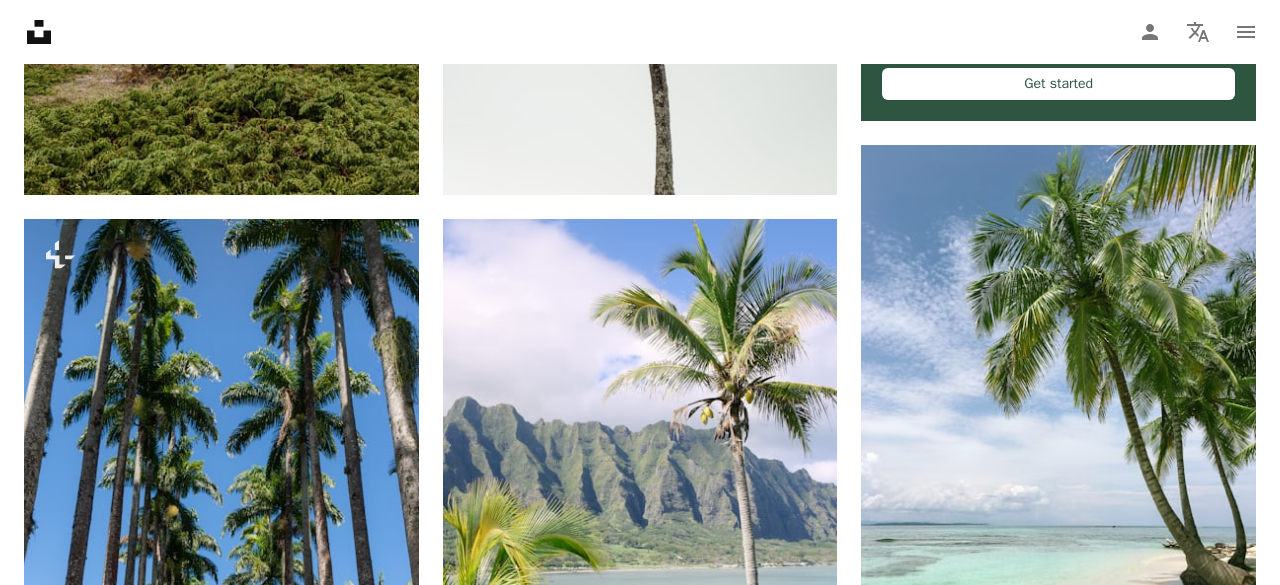 click on "Join Unsplash Already have an account?  Login First name Last name Email Username  (only letters, numbers and underscores) Password  (min. 8 char) Join By joining, you agree to the  Terms  and  Privacy Policy ." at bounding box center [780, 4710] 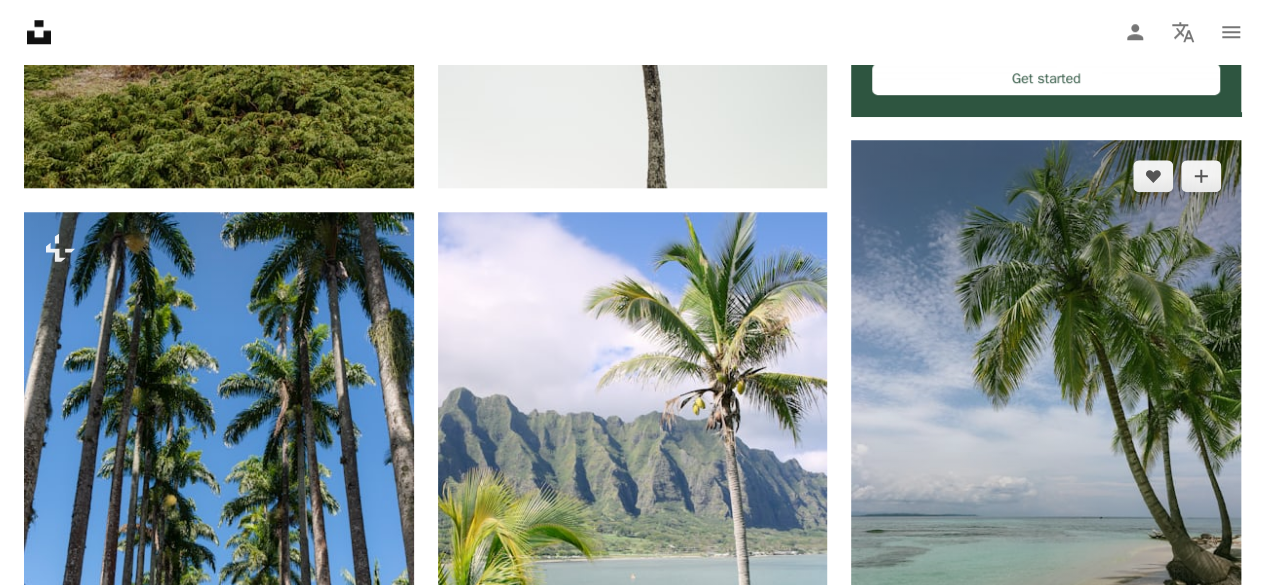 click at bounding box center [1046, 399] 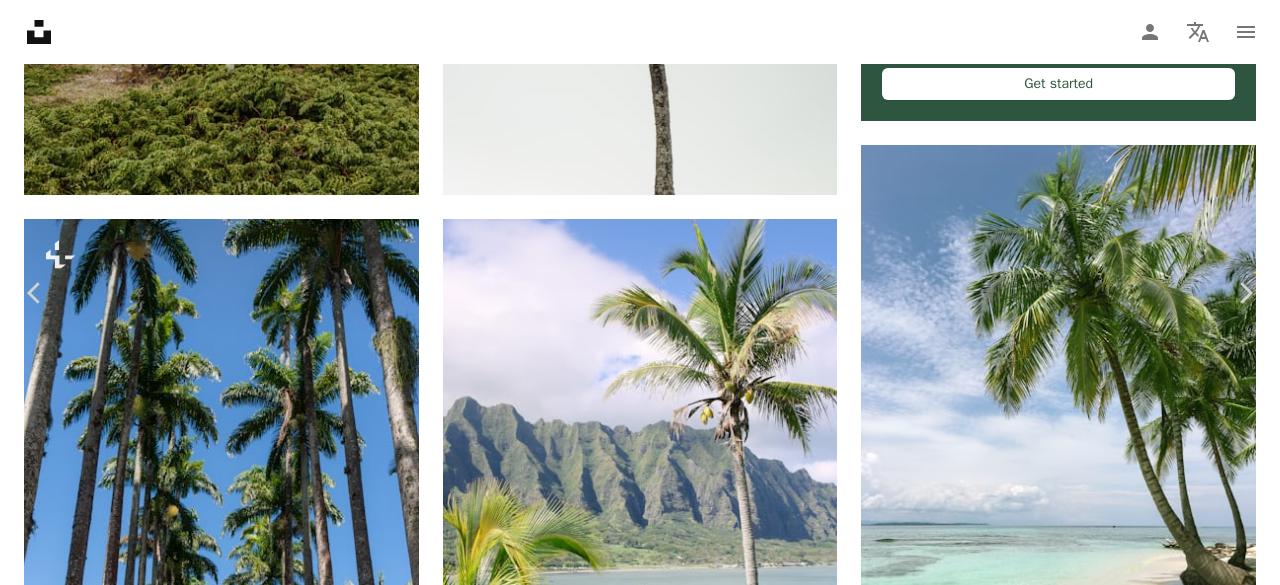 scroll, scrollTop: 68, scrollLeft: 0, axis: vertical 